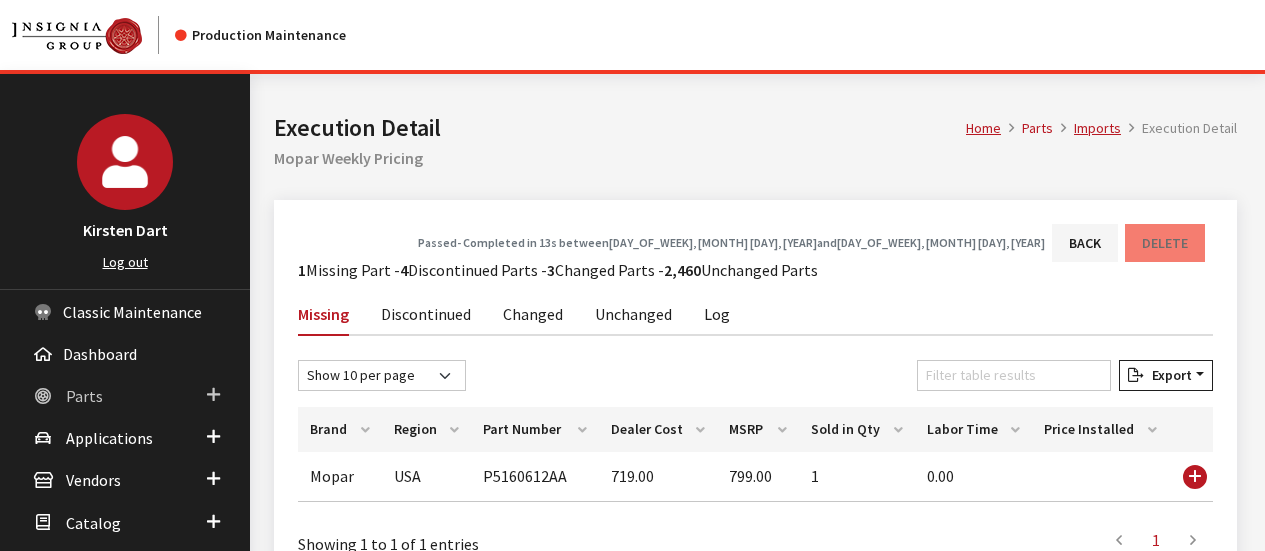 scroll, scrollTop: 0, scrollLeft: 0, axis: both 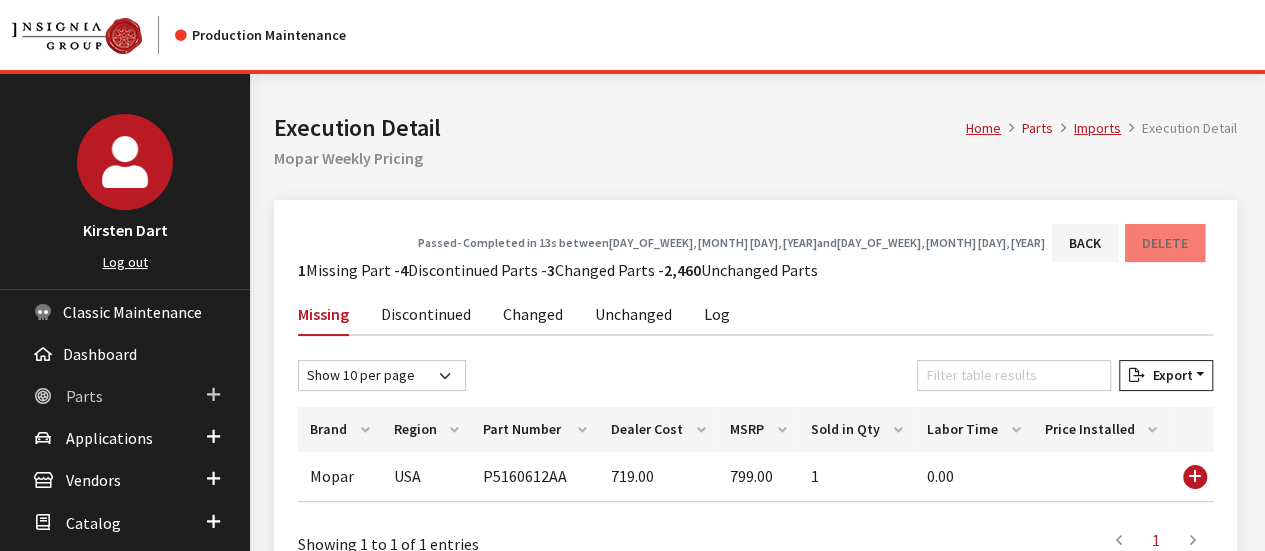 click on "Parts" at bounding box center (125, 395) 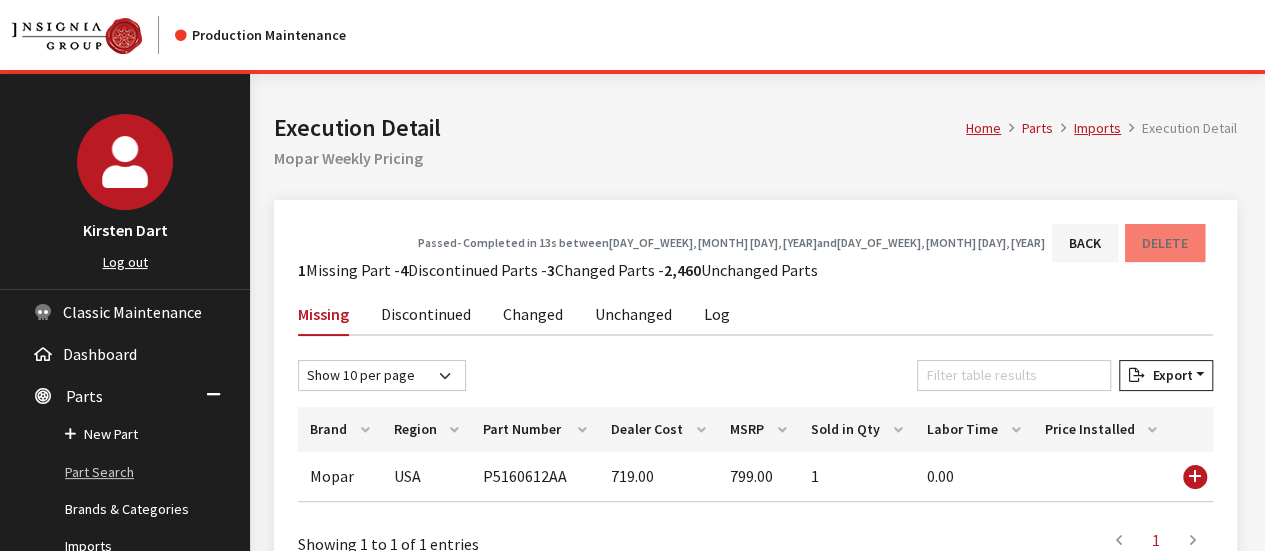 click on "Part Search" at bounding box center [125, 472] 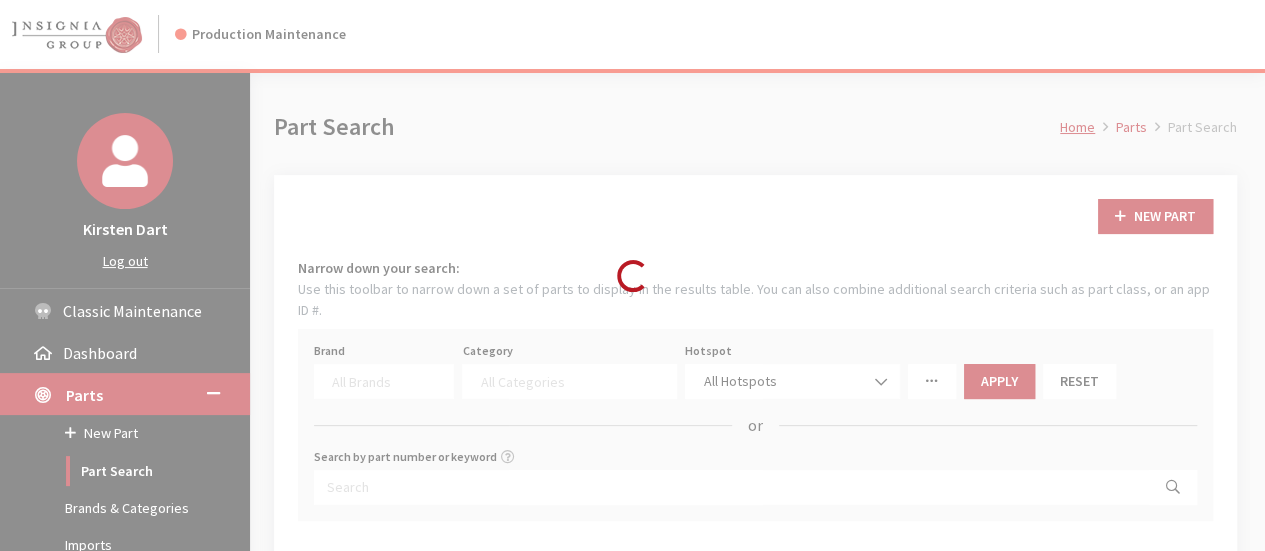 scroll, scrollTop: 200, scrollLeft: 0, axis: vertical 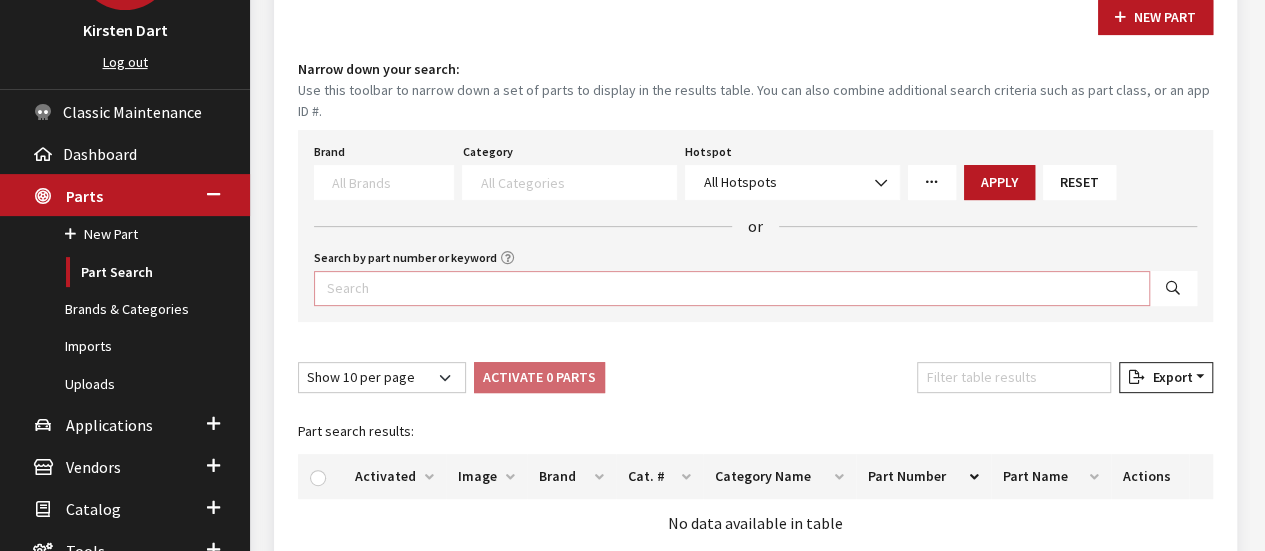 click on "Search by part number or keyword" at bounding box center (732, 288) 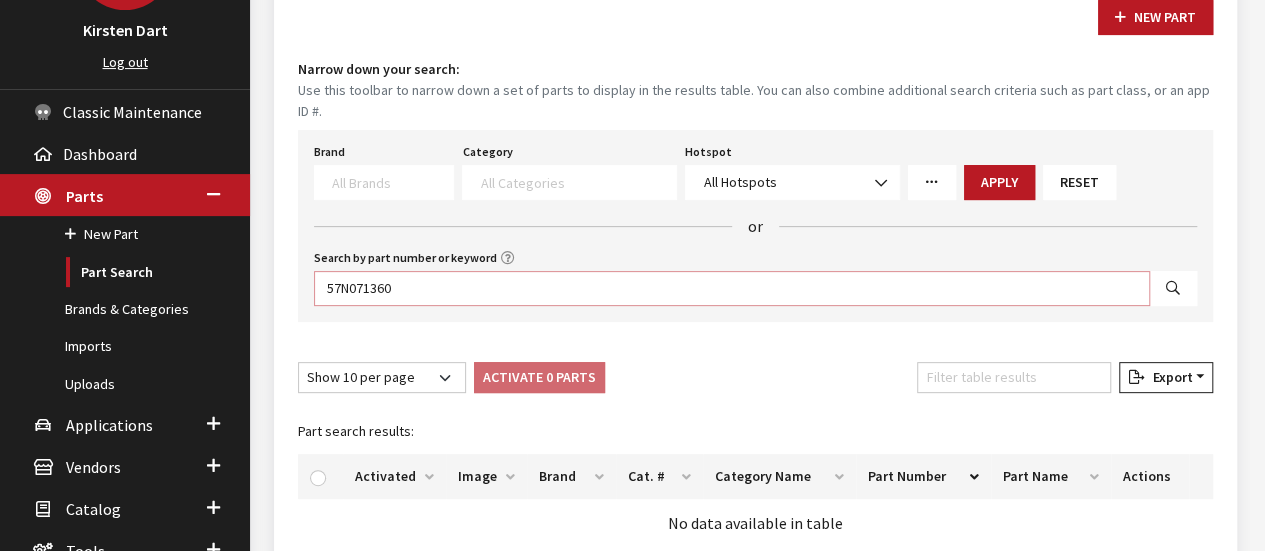 type on "57N071360" 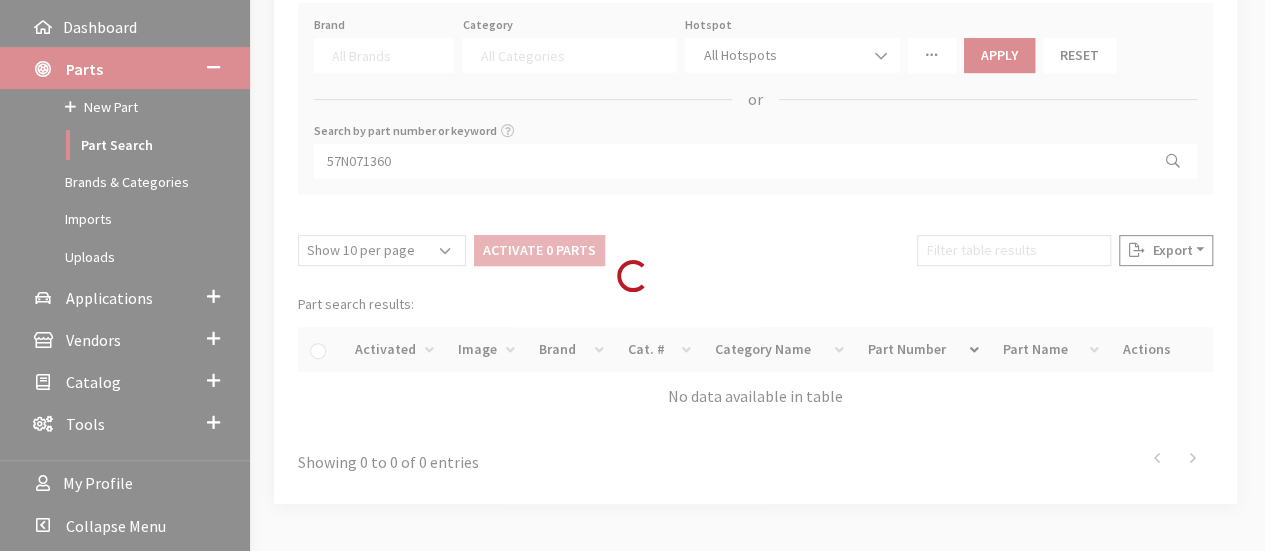 scroll, scrollTop: 339, scrollLeft: 0, axis: vertical 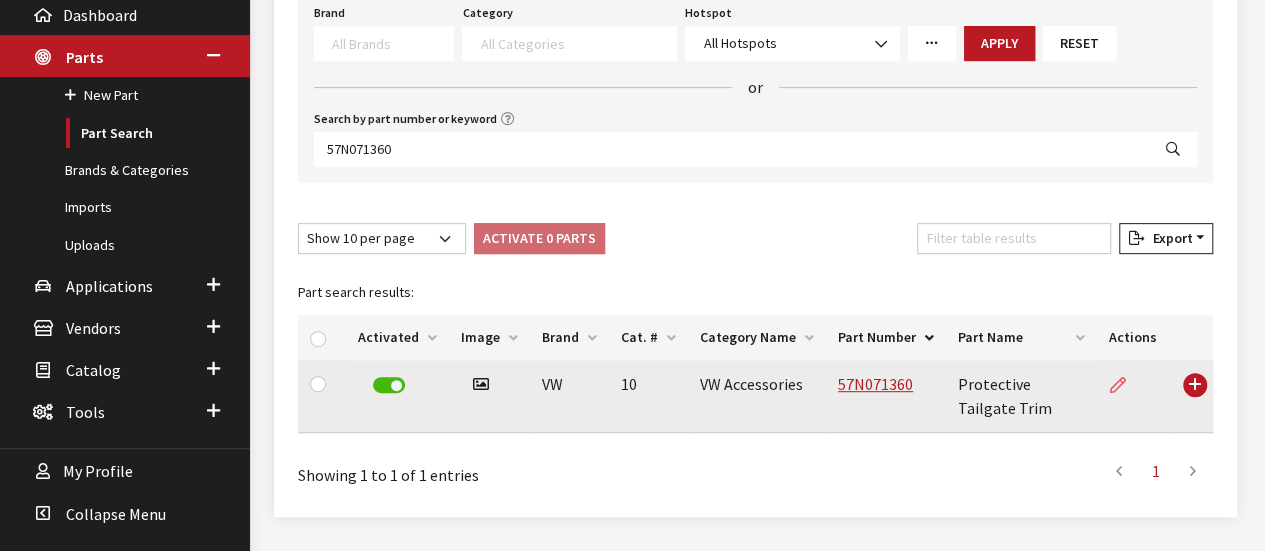 click at bounding box center [1118, 386] 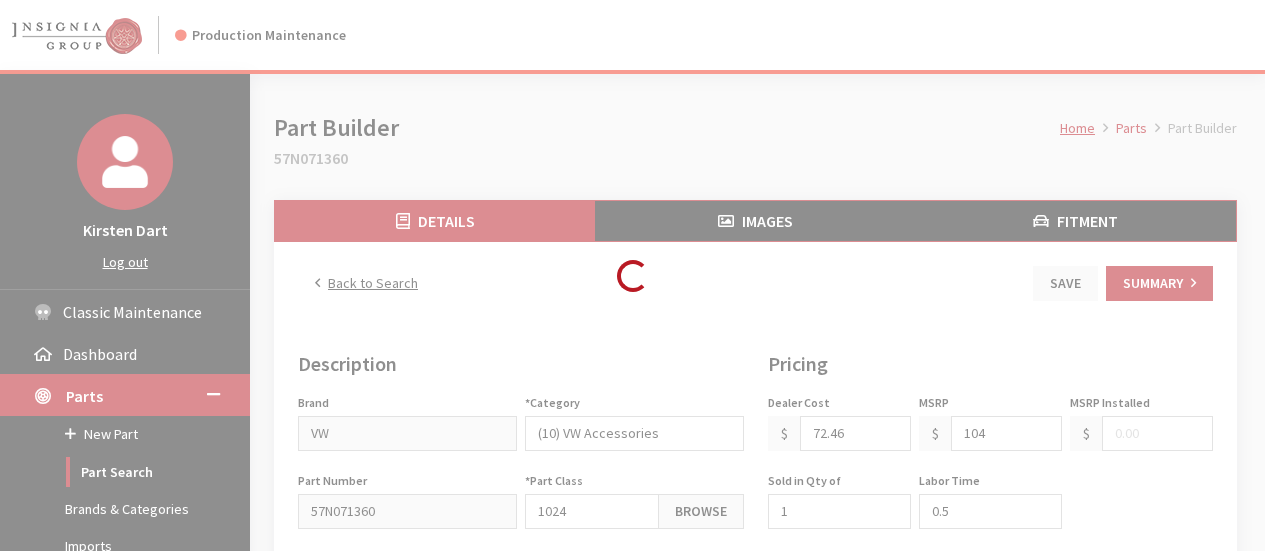 scroll, scrollTop: 0, scrollLeft: 0, axis: both 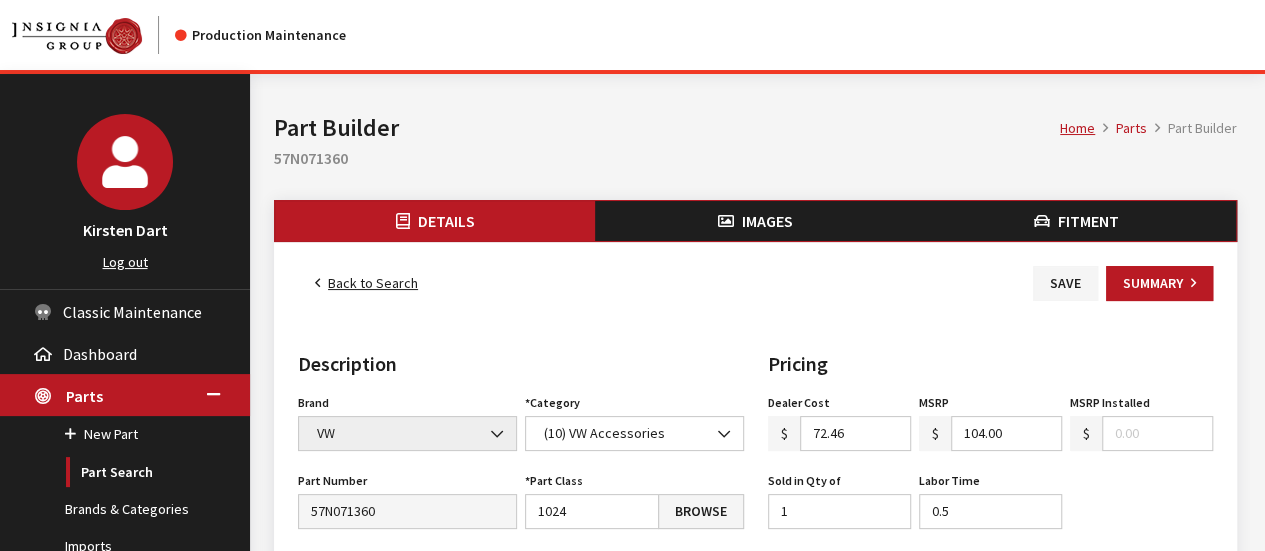click on "Images" at bounding box center [767, 221] 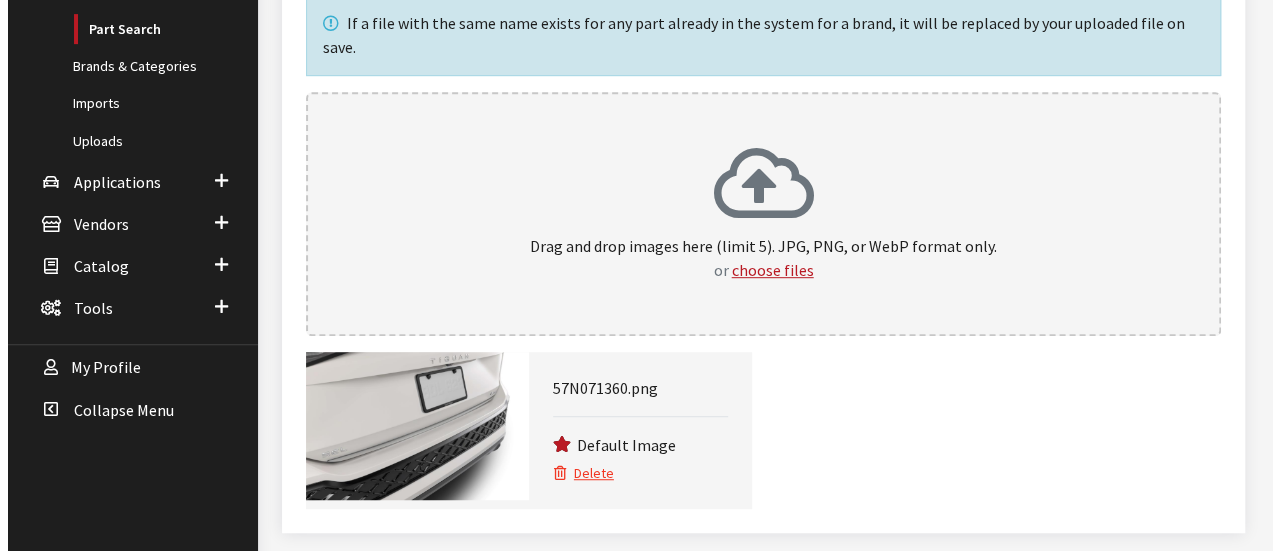 scroll, scrollTop: 480, scrollLeft: 0, axis: vertical 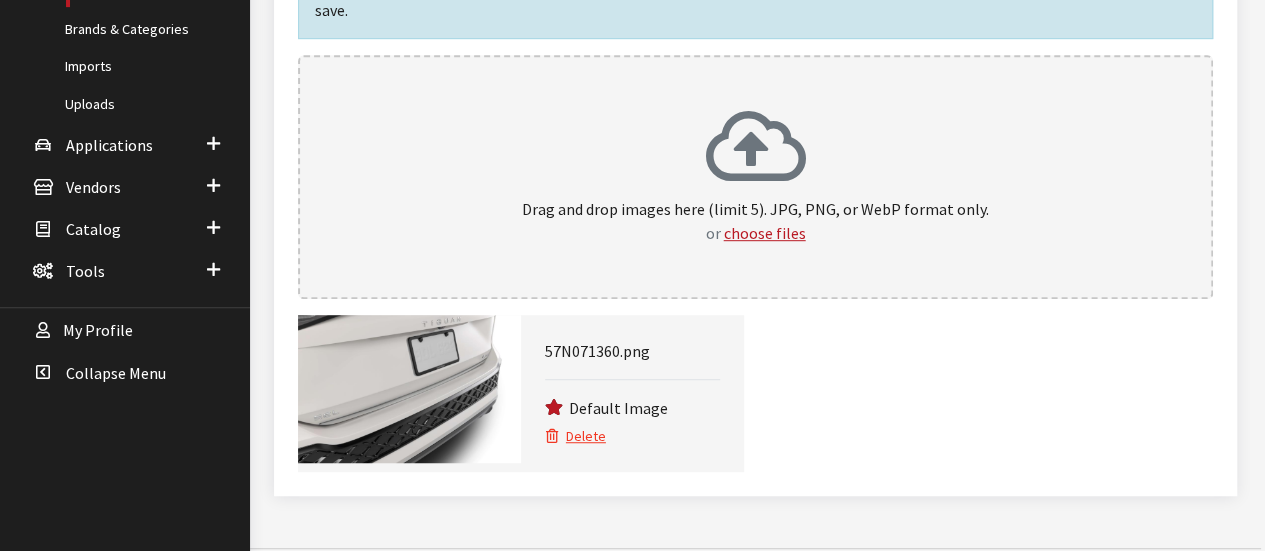 click on "Delete" at bounding box center [576, 436] 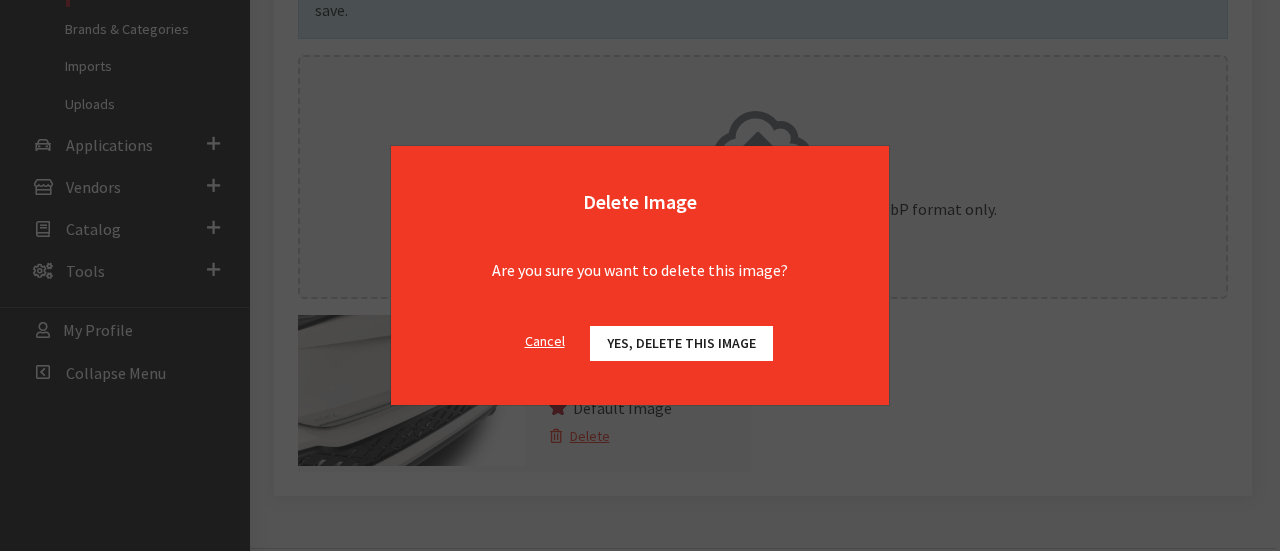 click on "Yes, delete this image" at bounding box center [681, 343] 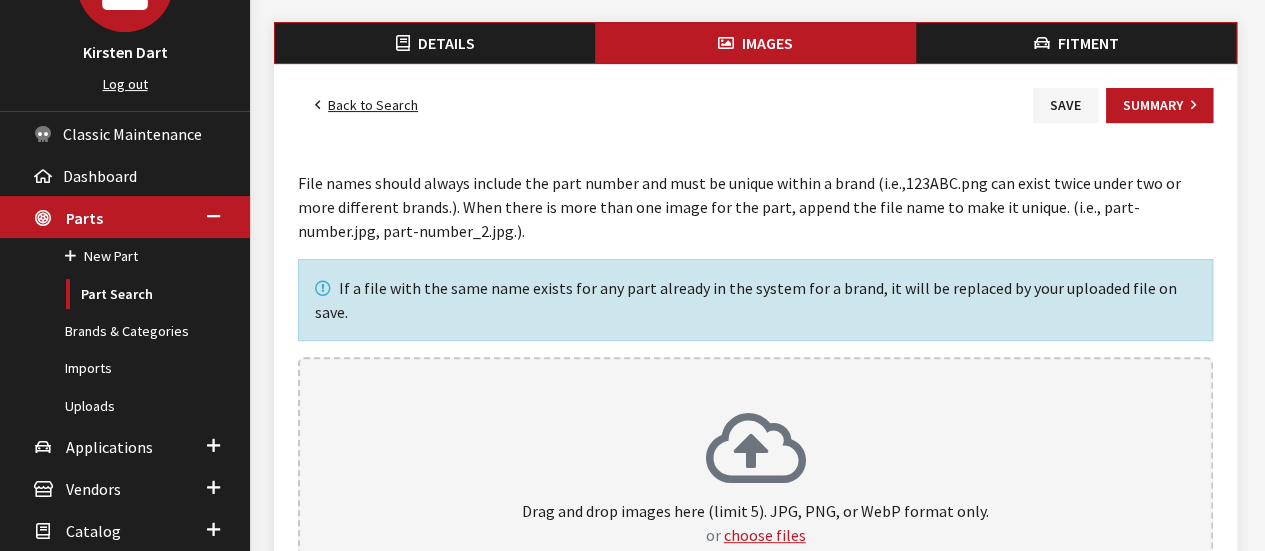 scroll, scrollTop: 330, scrollLeft: 0, axis: vertical 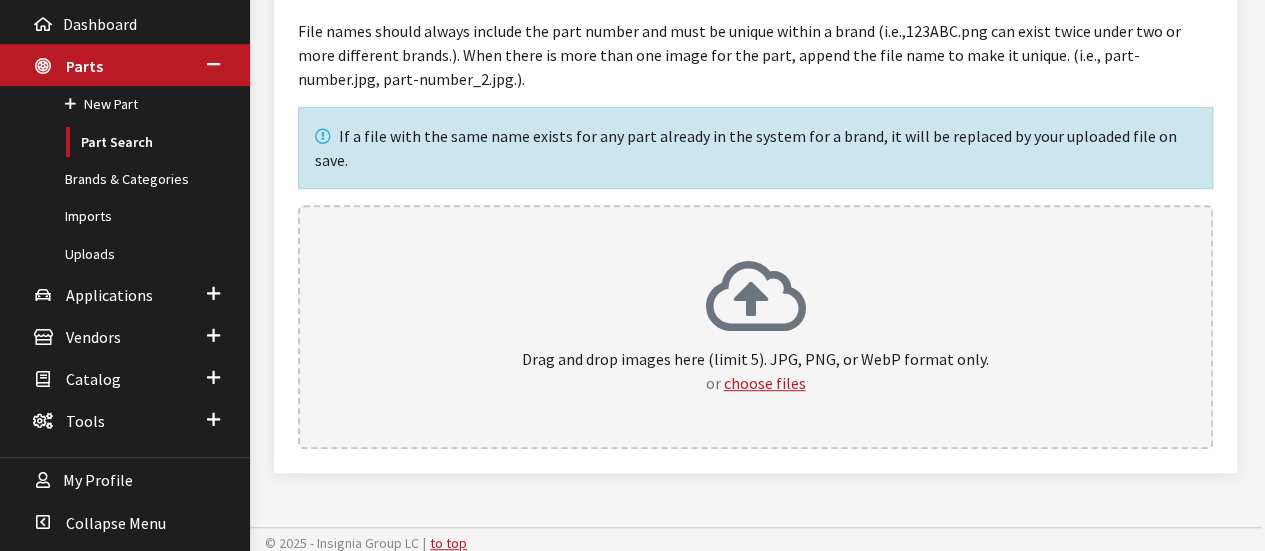 click on "Drag and drop images here (limit 5). JPG, PNG, or WebP format only.
or
choose files" at bounding box center [755, 327] 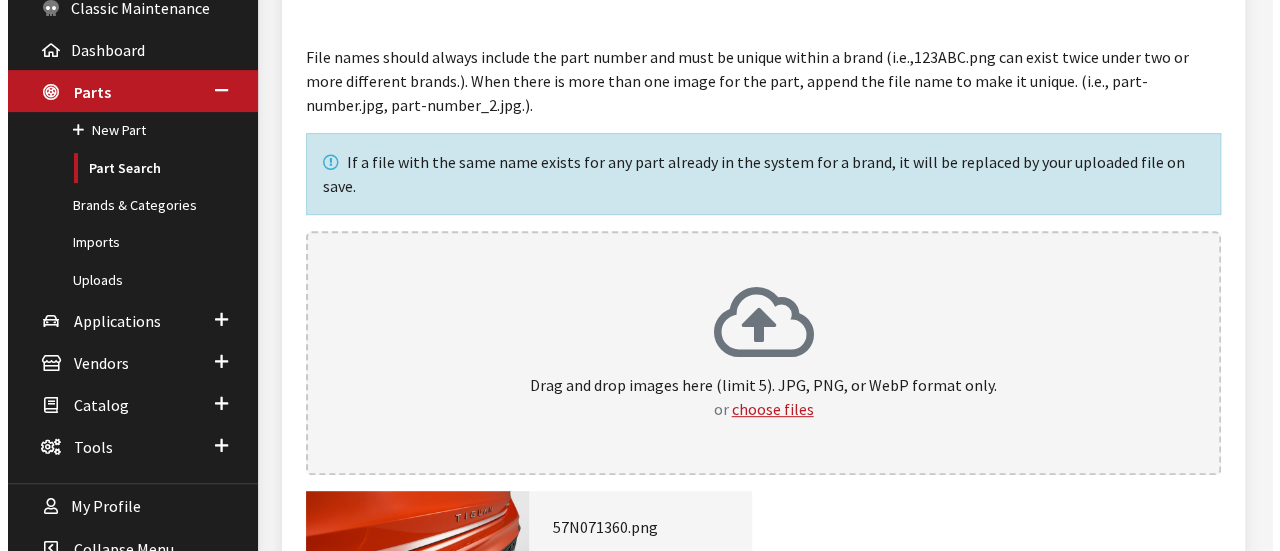 scroll, scrollTop: 480, scrollLeft: 0, axis: vertical 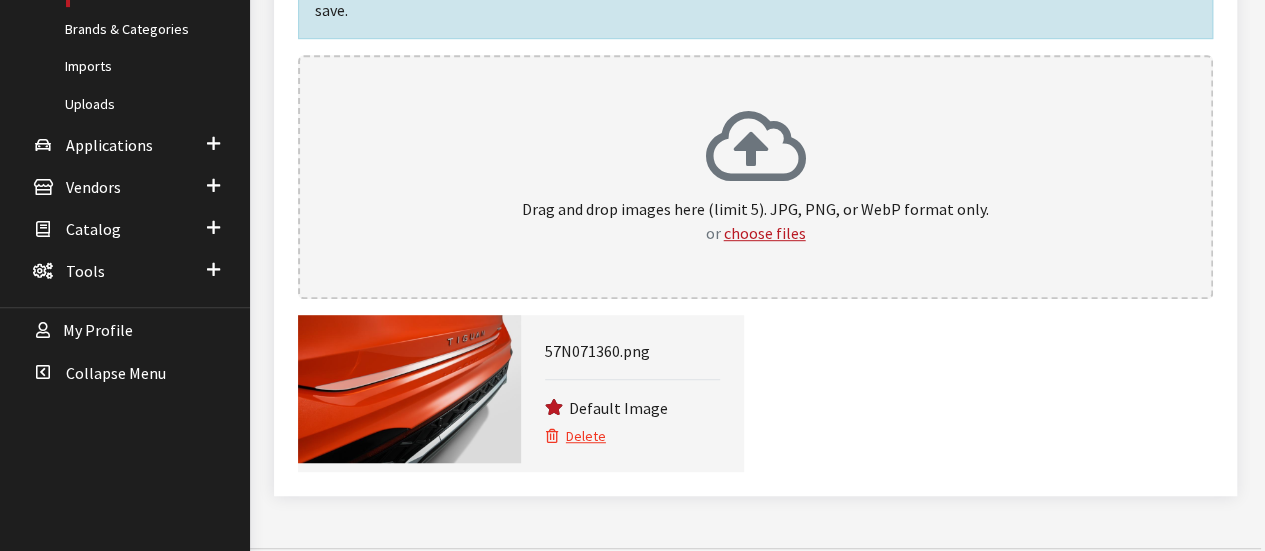 click on "Delete" at bounding box center (576, 436) 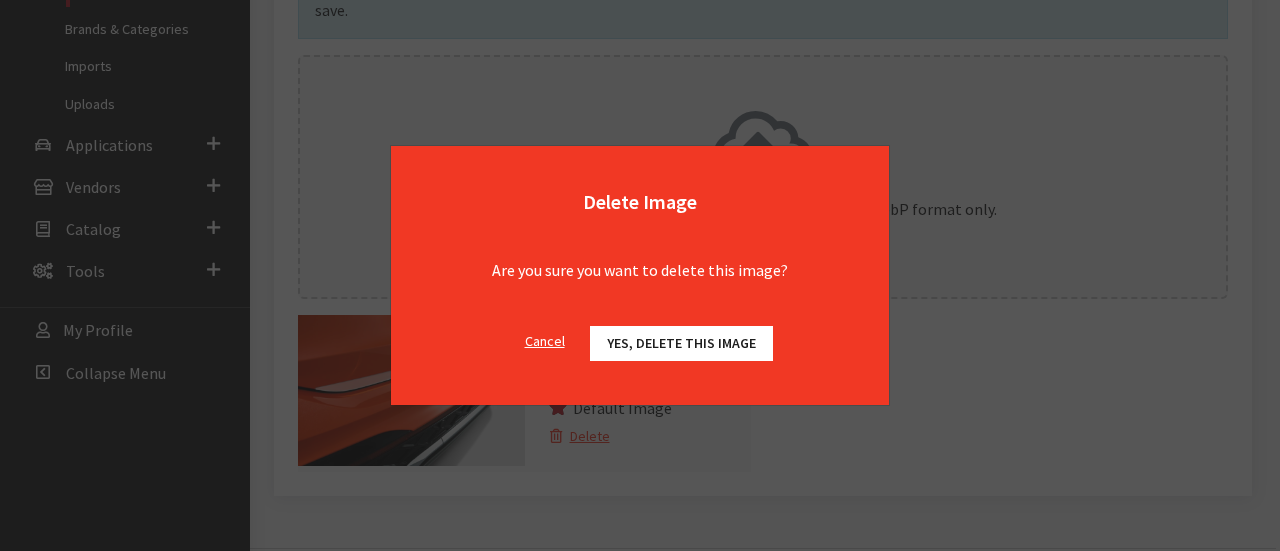 click on "Yes, delete this image" at bounding box center (681, 343) 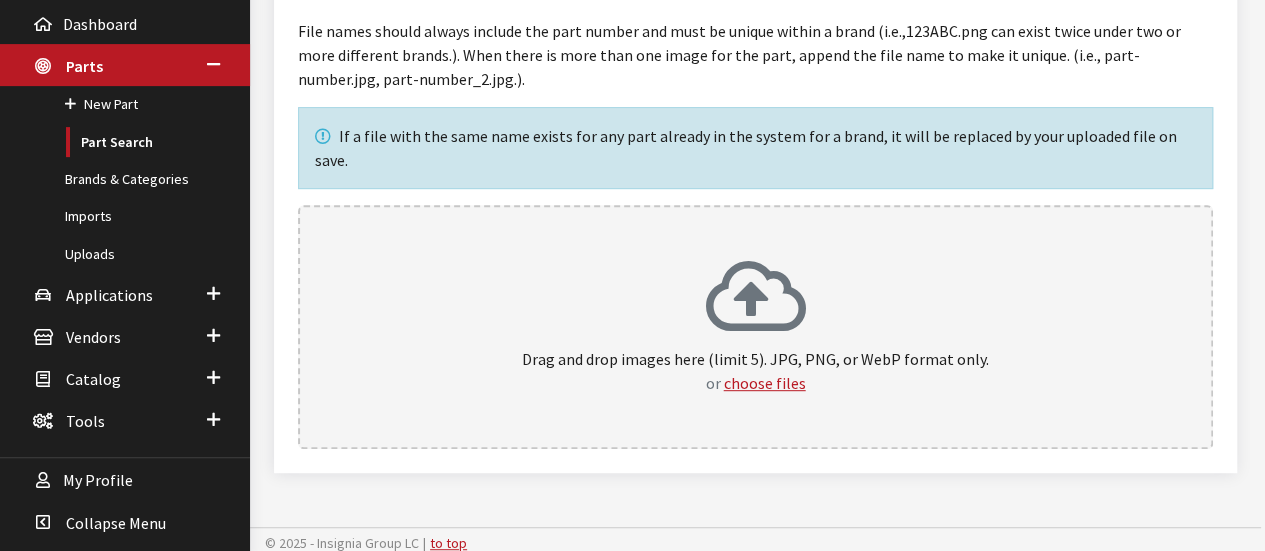scroll, scrollTop: 0, scrollLeft: 0, axis: both 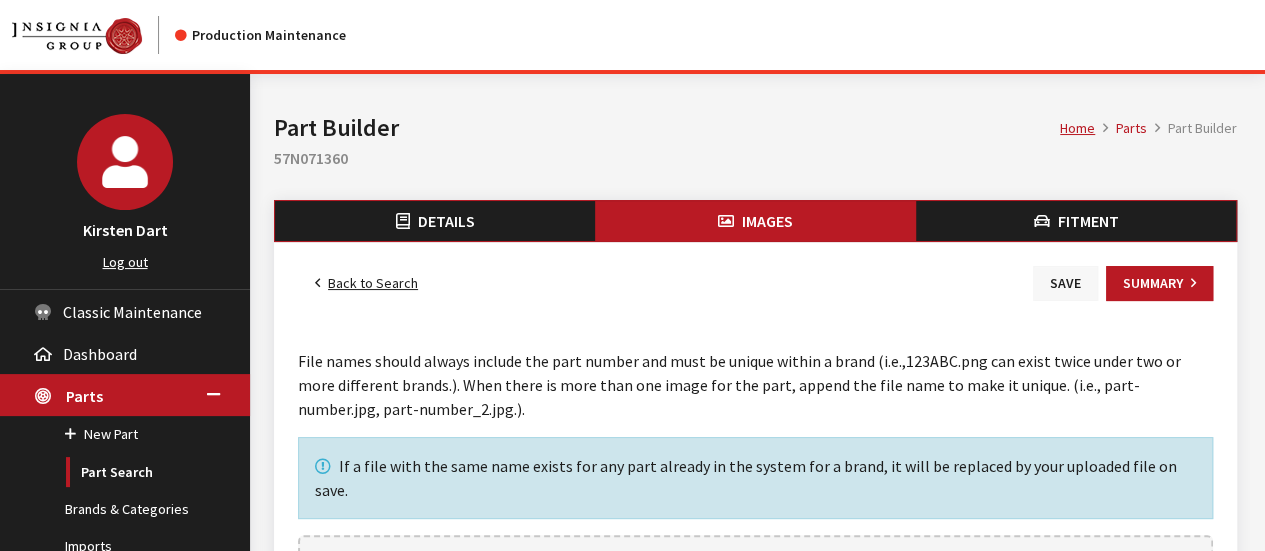 click on "Save" at bounding box center [1065, 283] 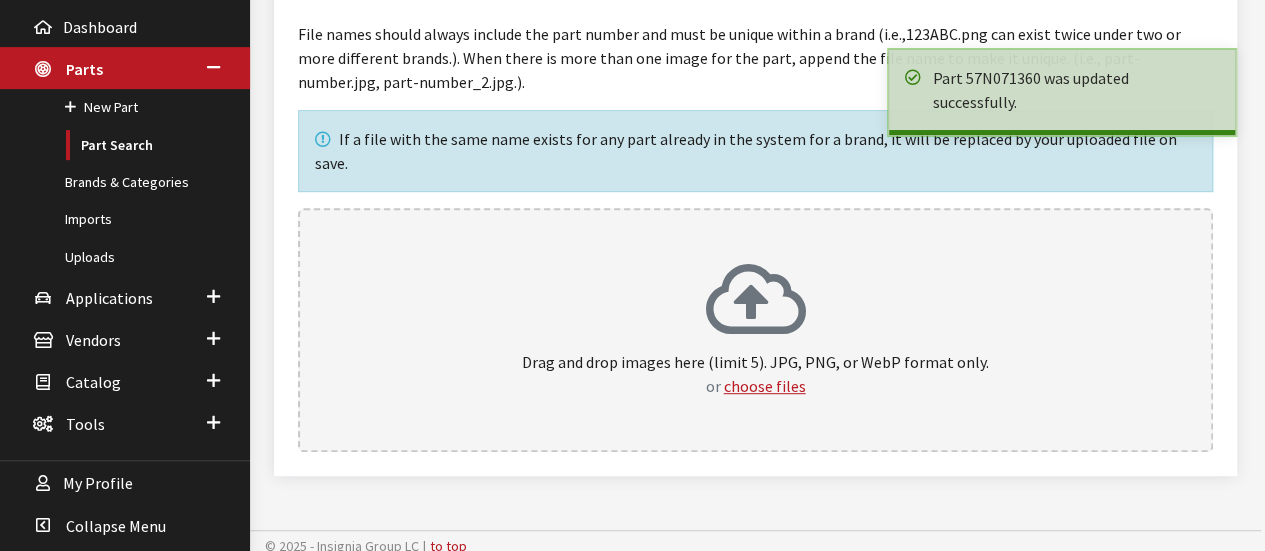 scroll, scrollTop: 330, scrollLeft: 0, axis: vertical 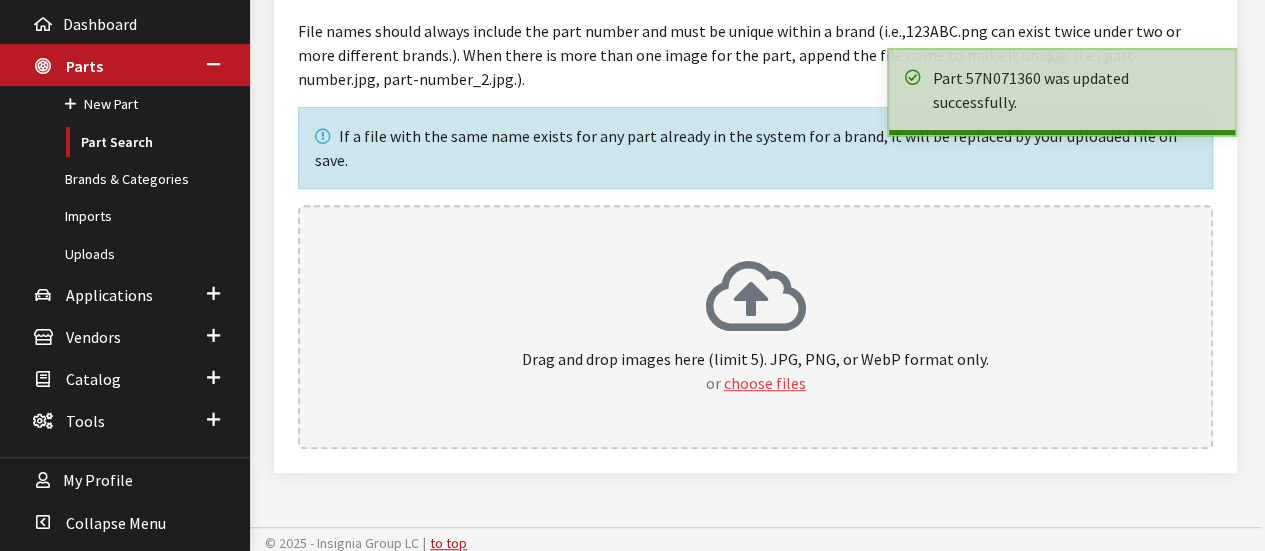 click on "choose files" at bounding box center [765, 383] 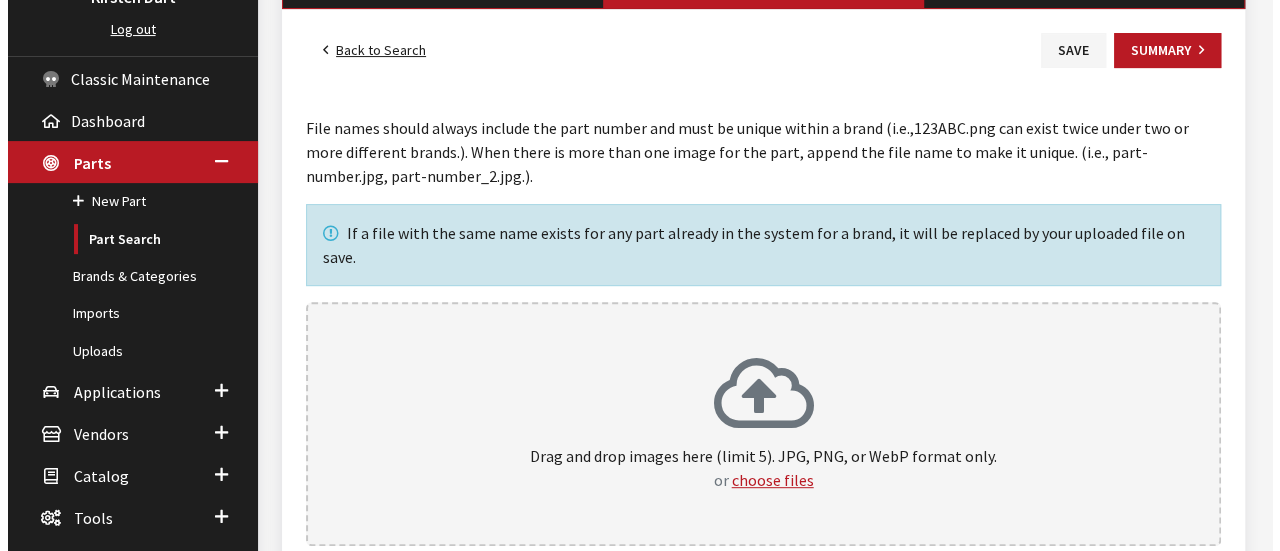 scroll, scrollTop: 480, scrollLeft: 0, axis: vertical 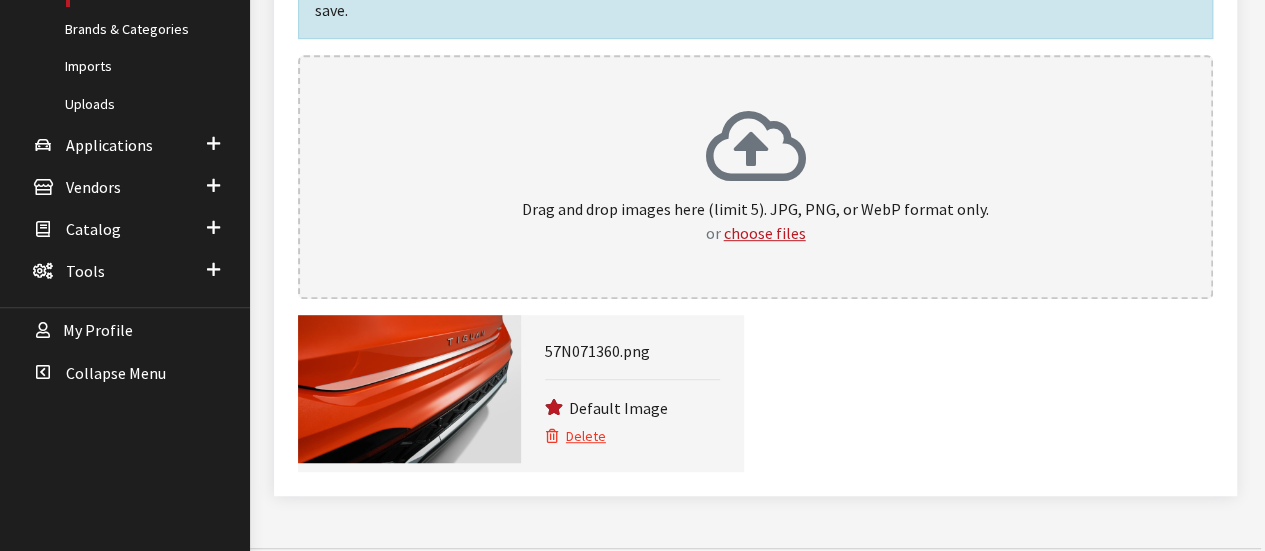 click on "Delete" at bounding box center (576, 436) 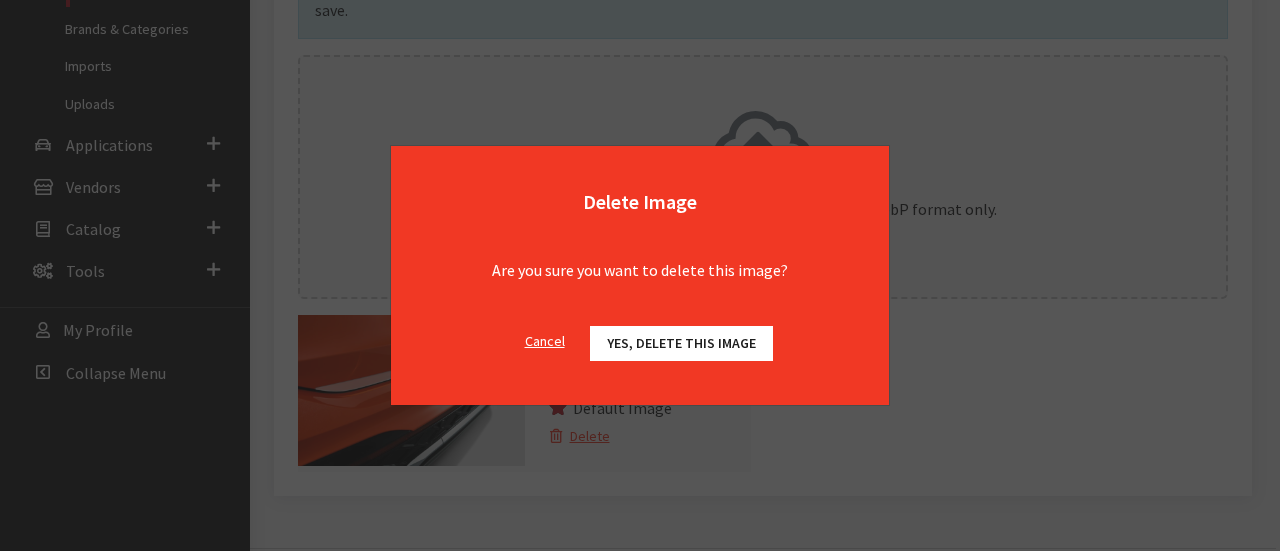 click on "Yes, delete this image" at bounding box center (681, 343) 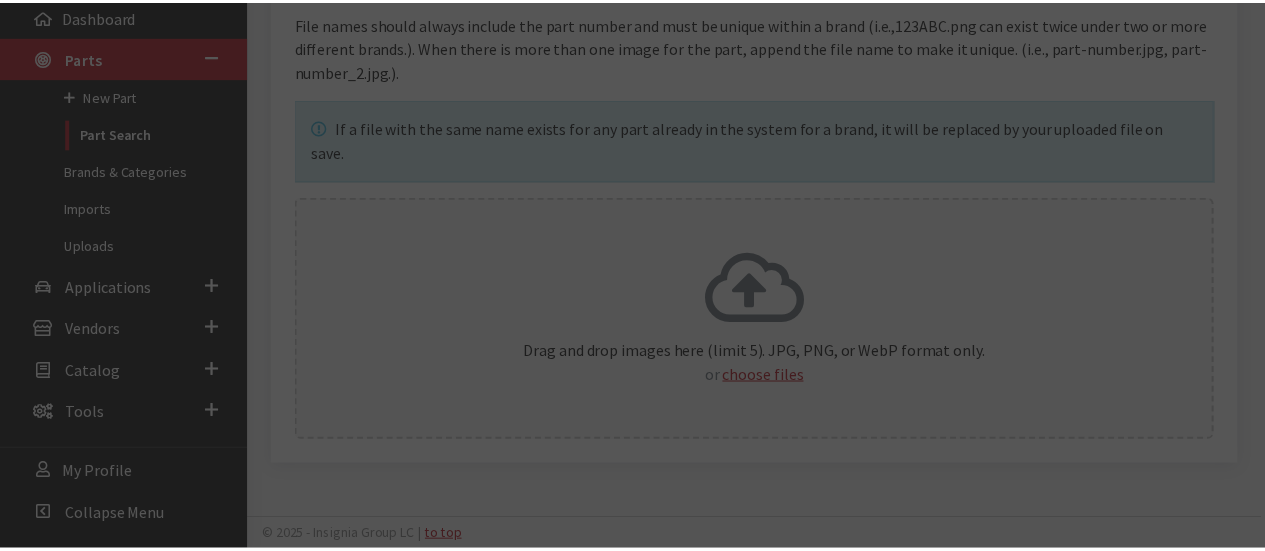 scroll, scrollTop: 330, scrollLeft: 0, axis: vertical 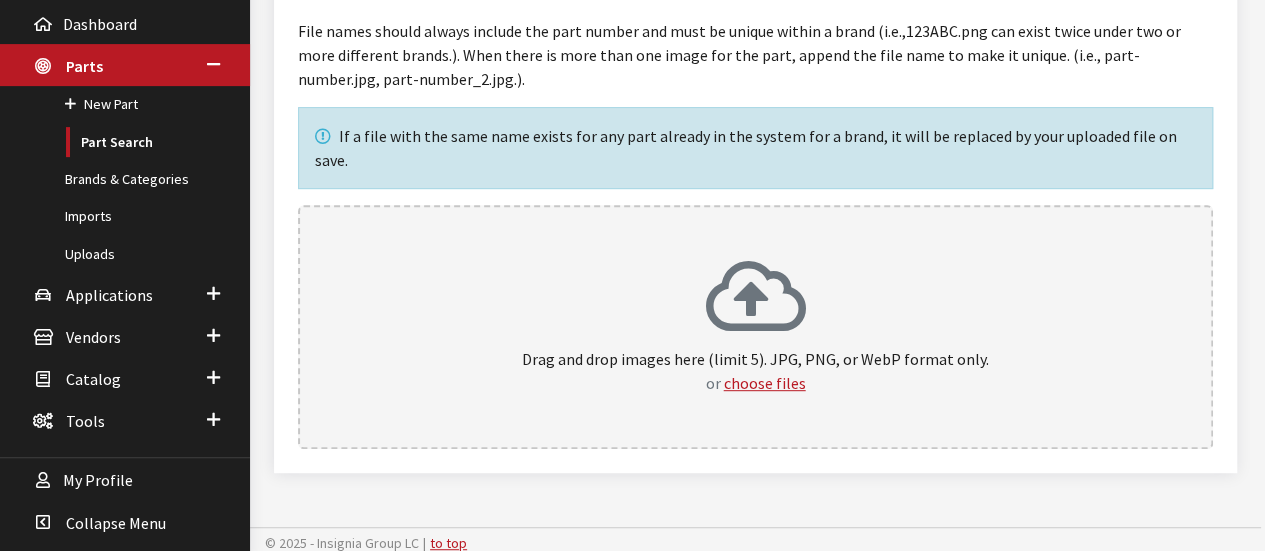 click on "Drag and drop images here (limit 5). JPG, PNG, or WebP format only.
or
choose files" at bounding box center (755, 327) 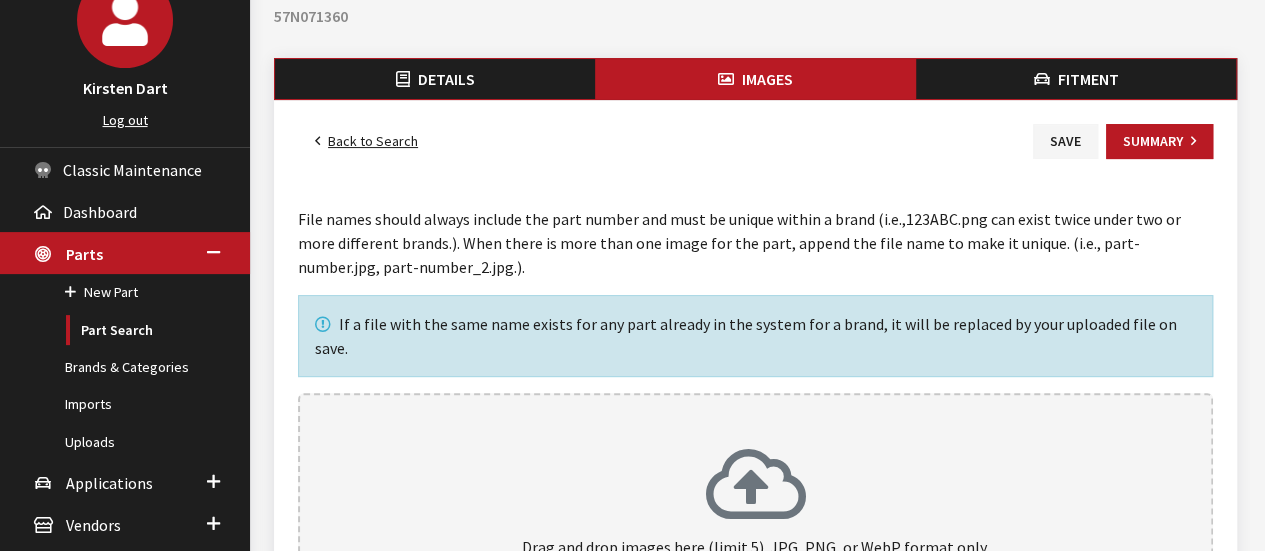 scroll, scrollTop: 0, scrollLeft: 0, axis: both 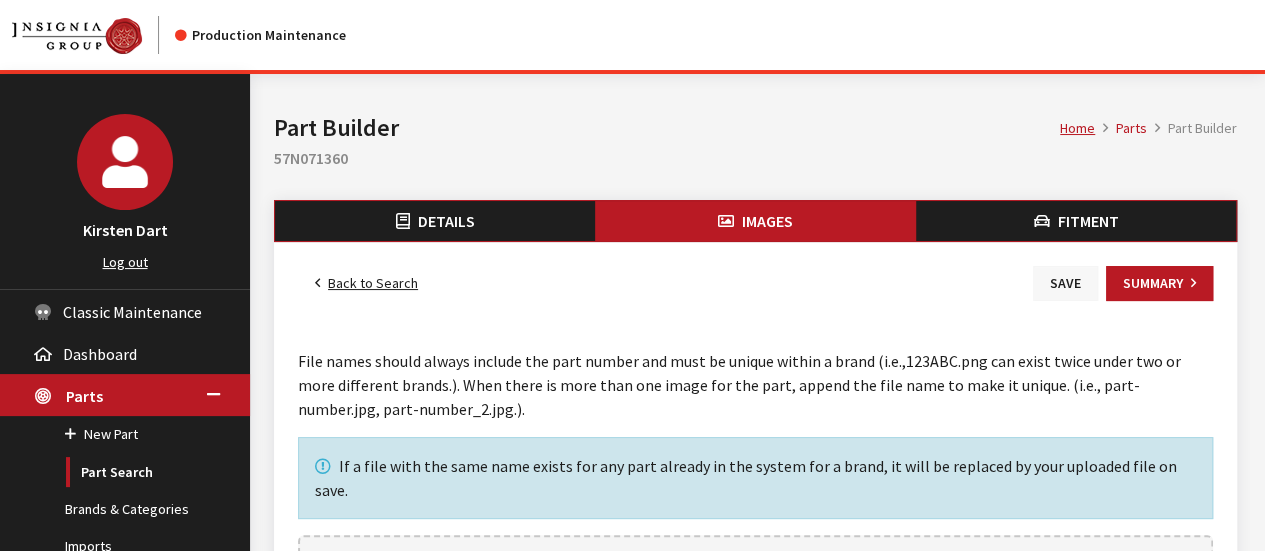 click on "Save" at bounding box center (1065, 283) 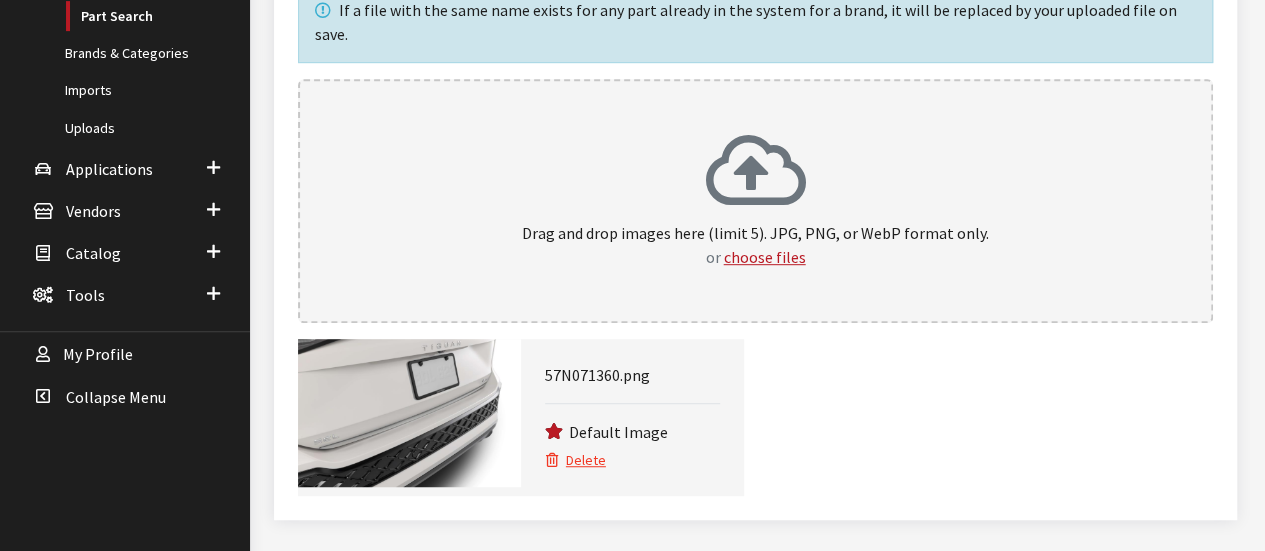 scroll, scrollTop: 480, scrollLeft: 0, axis: vertical 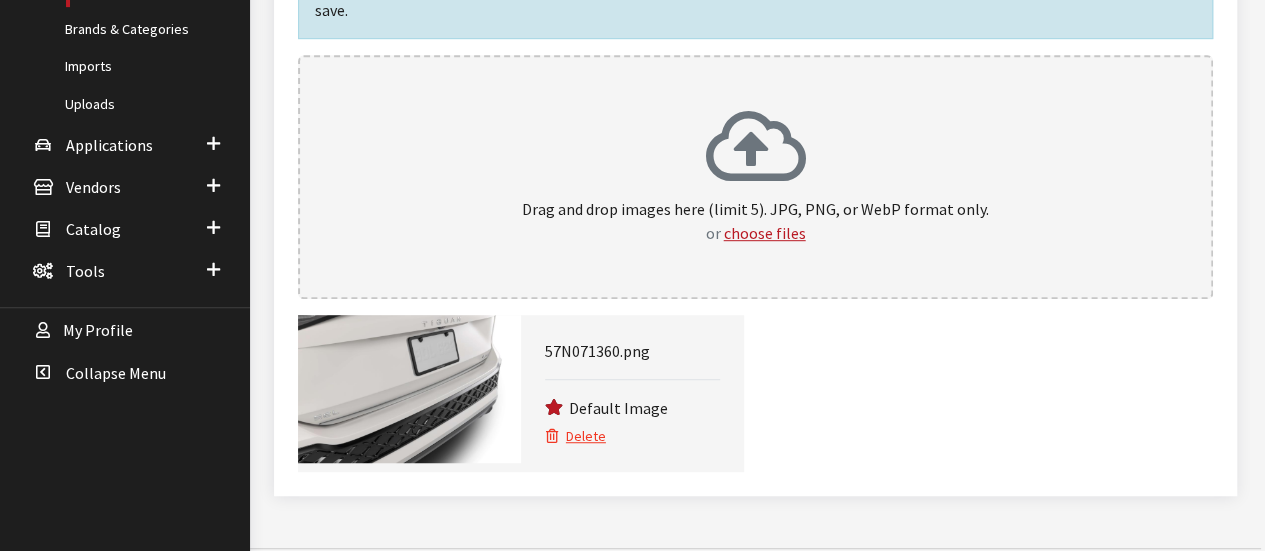 click on "Delete" at bounding box center (576, 436) 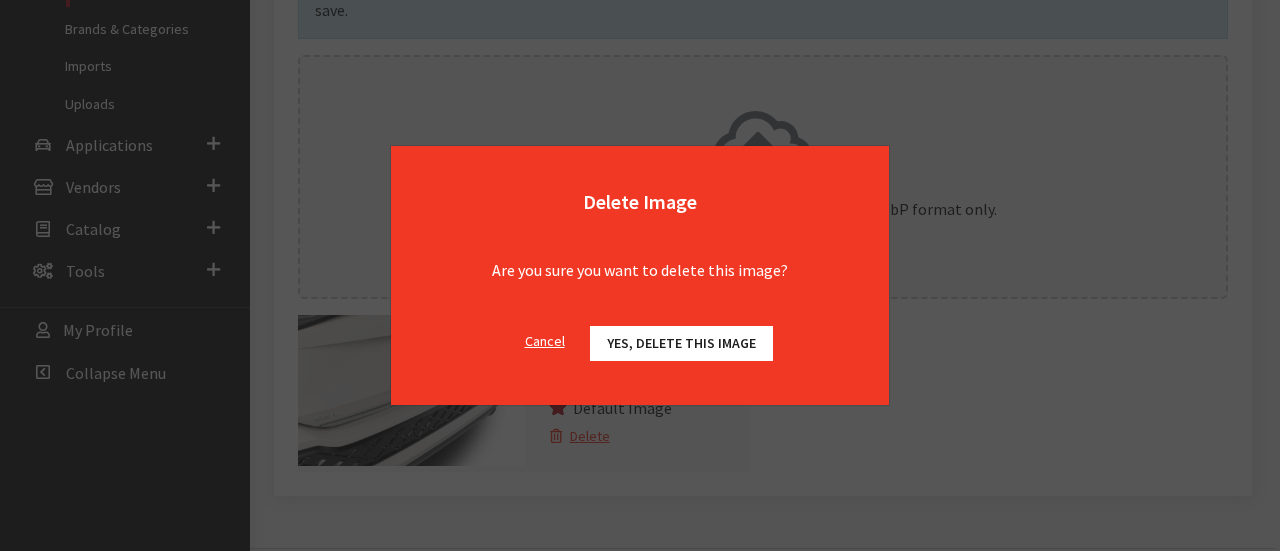 click on "Cancel" at bounding box center (545, 341) 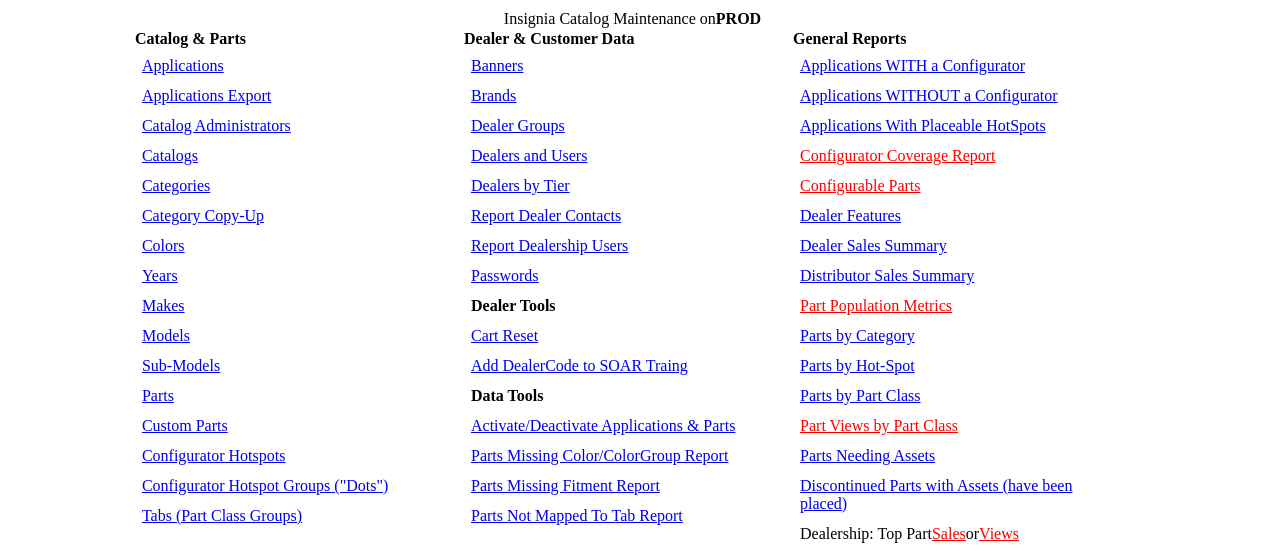 scroll, scrollTop: 0, scrollLeft: 0, axis: both 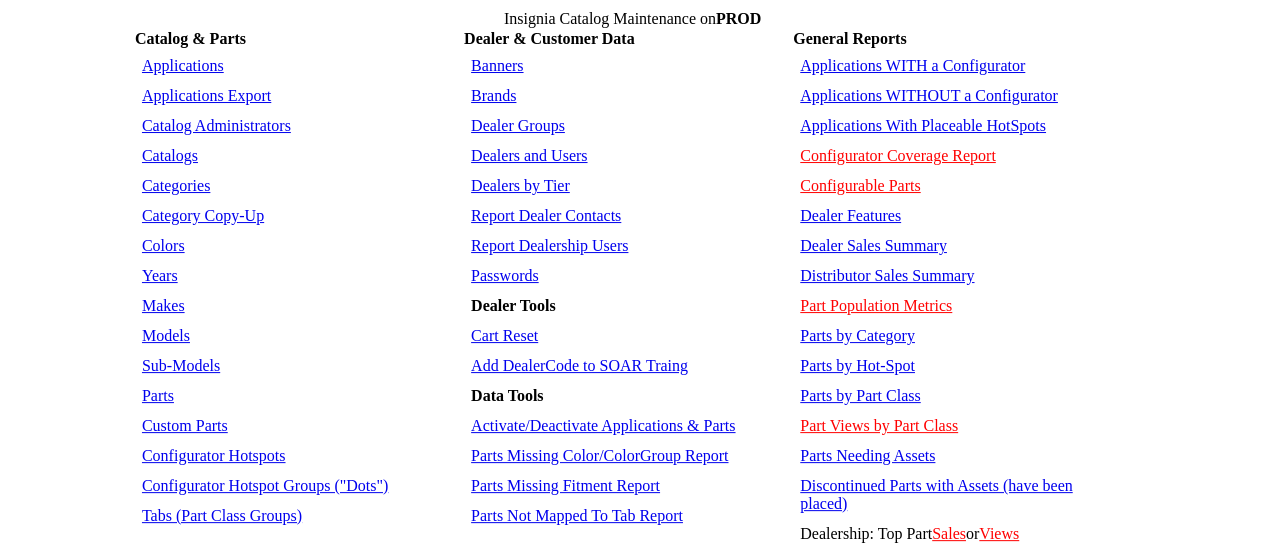 click on "Parts" at bounding box center [158, 395] 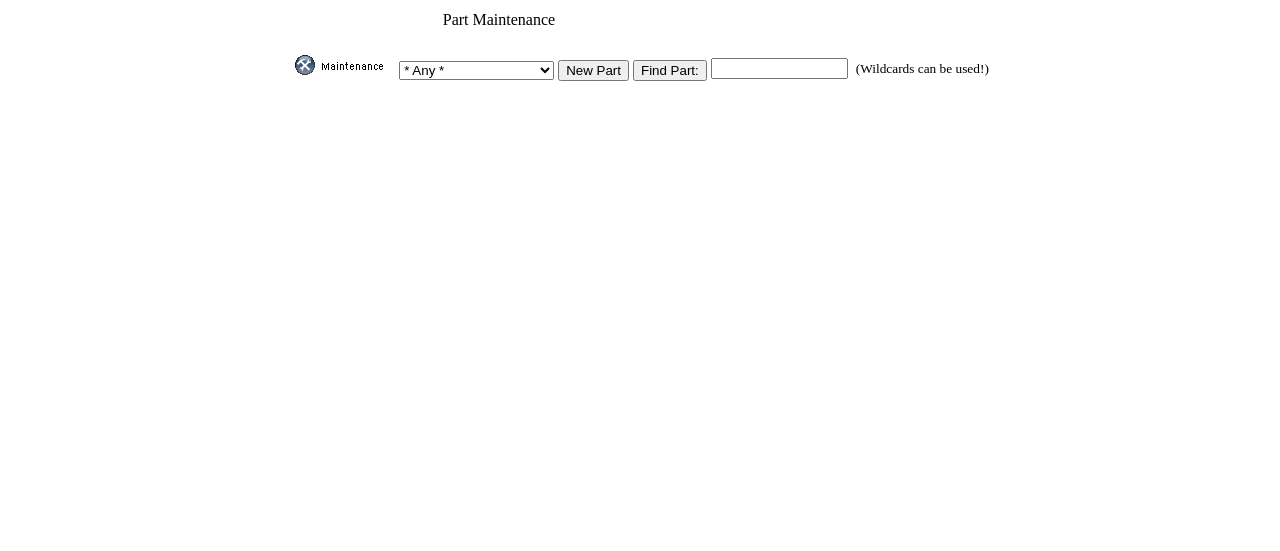 scroll, scrollTop: 0, scrollLeft: 0, axis: both 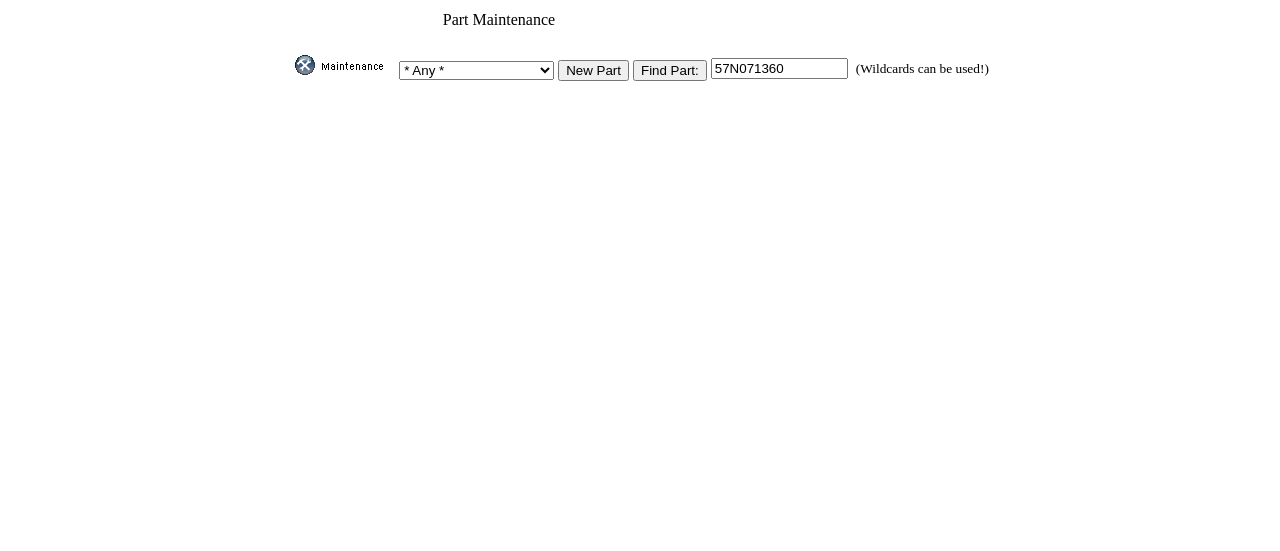 type on "57N071360" 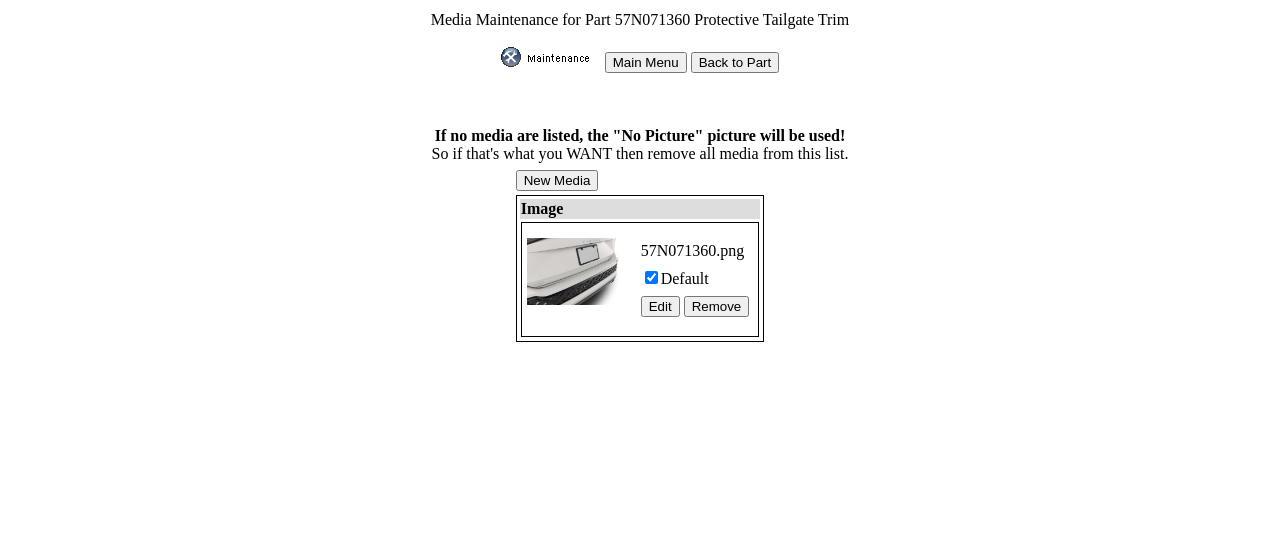 scroll, scrollTop: 0, scrollLeft: 0, axis: both 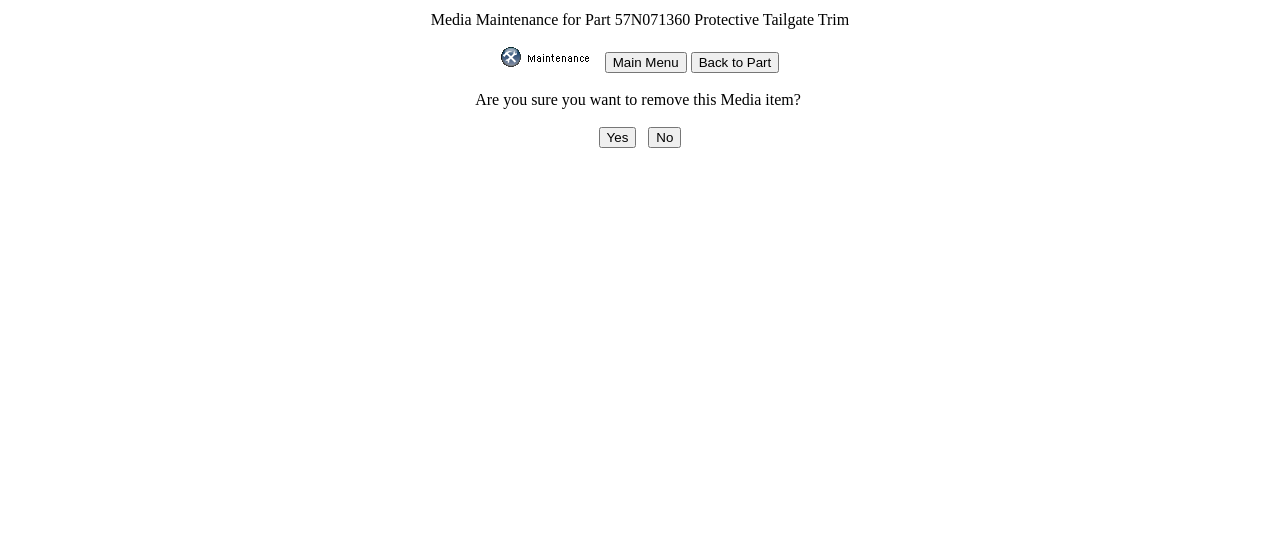 click on "Yes" at bounding box center [618, 137] 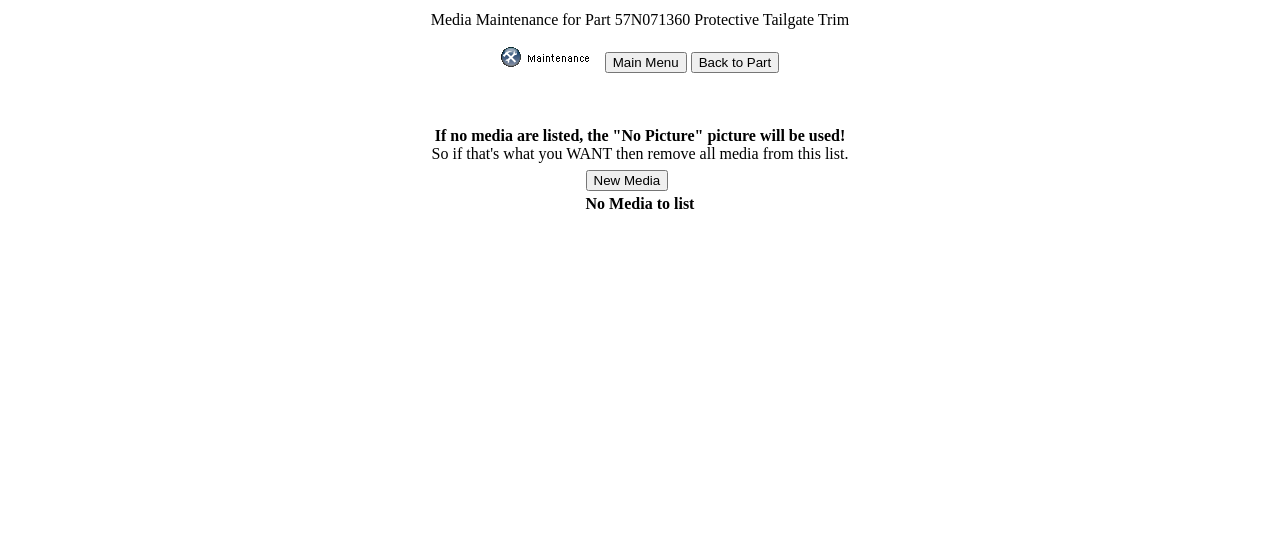 scroll, scrollTop: 0, scrollLeft: 0, axis: both 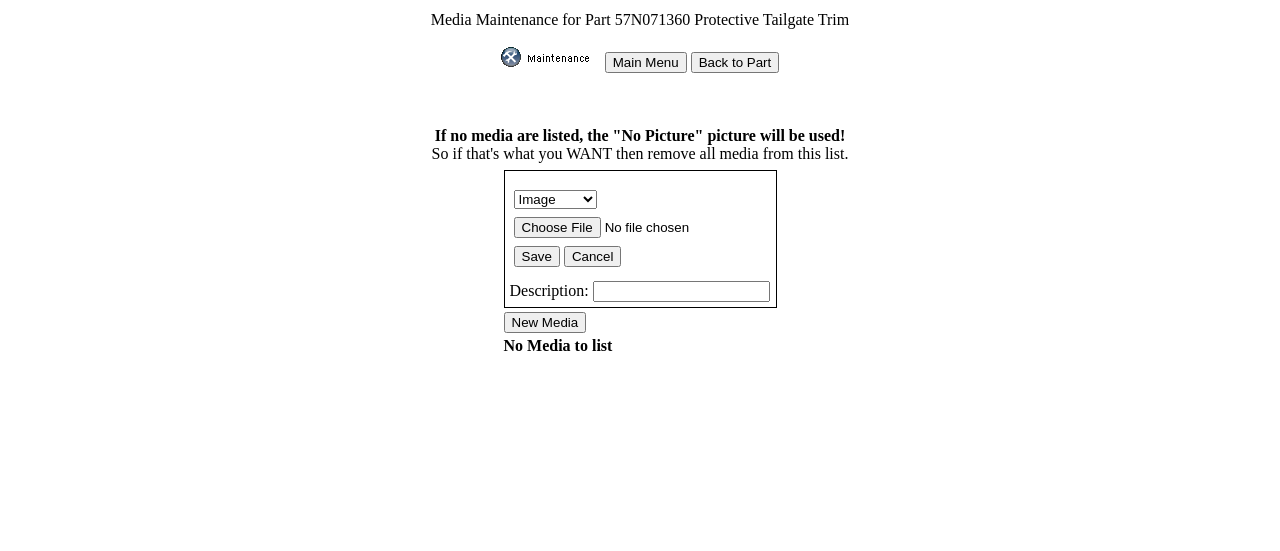 click on "Save
Cancel" at bounding box center [640, 256] 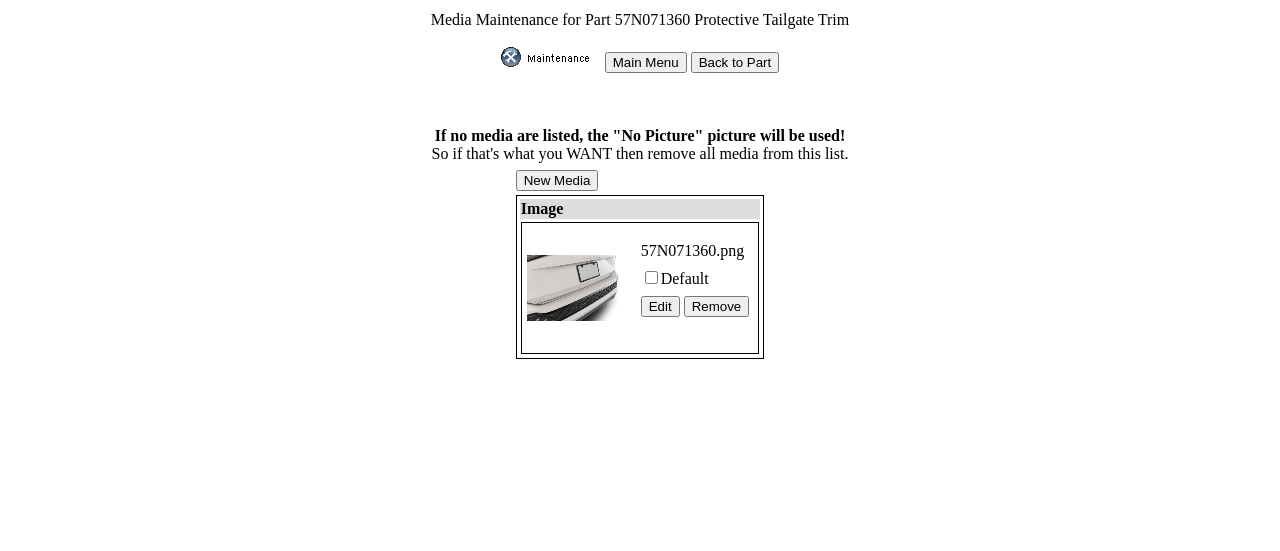 scroll, scrollTop: 0, scrollLeft: 0, axis: both 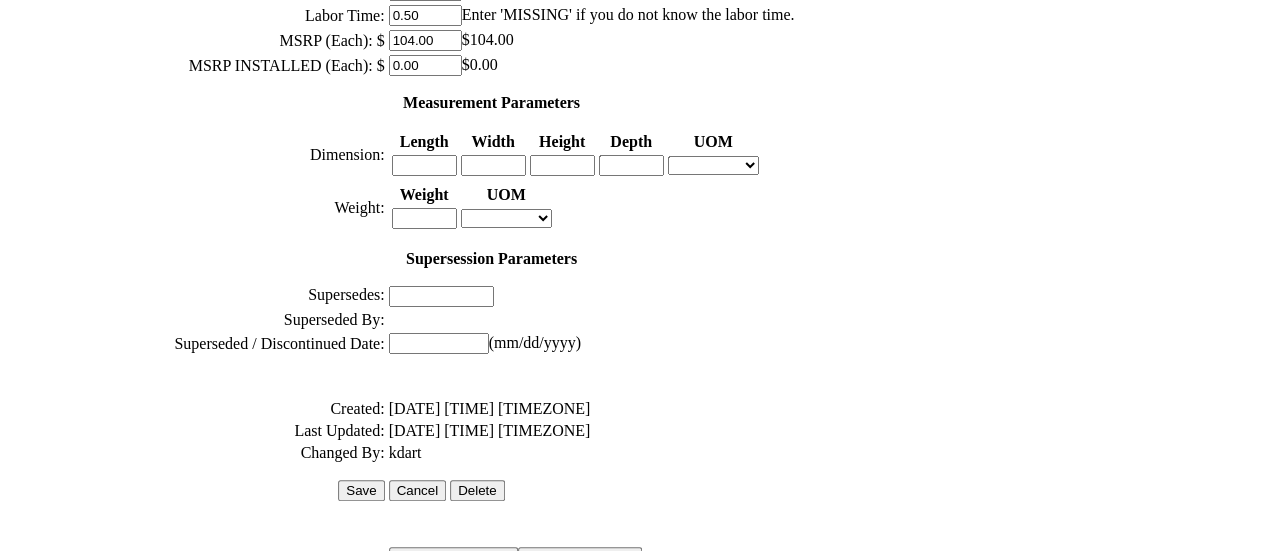 click on "Save" at bounding box center (361, 490) 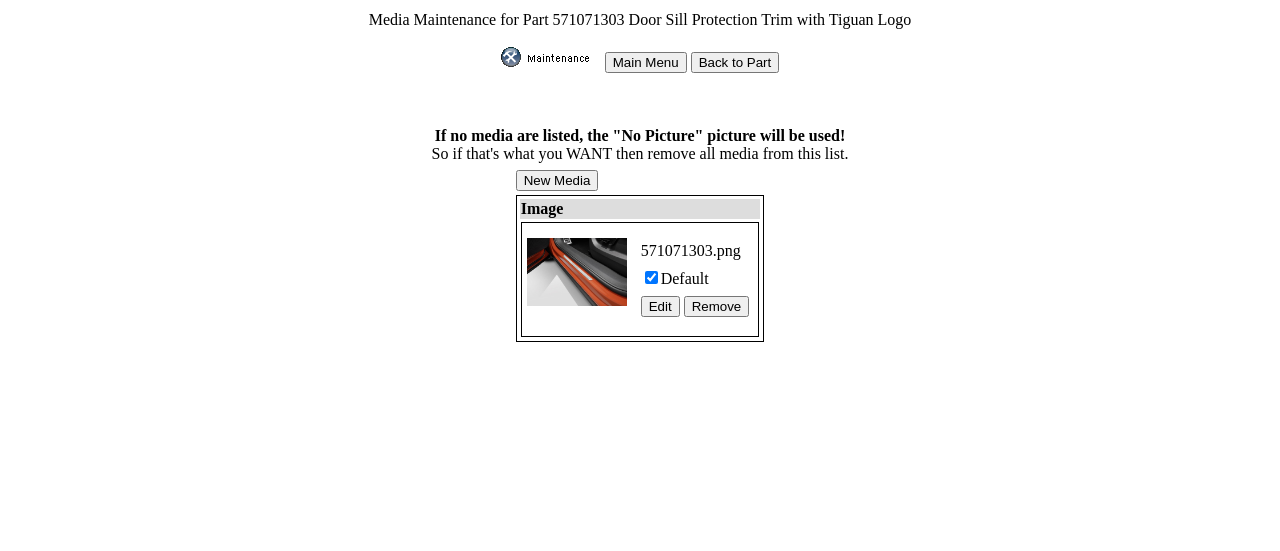 scroll, scrollTop: 0, scrollLeft: 0, axis: both 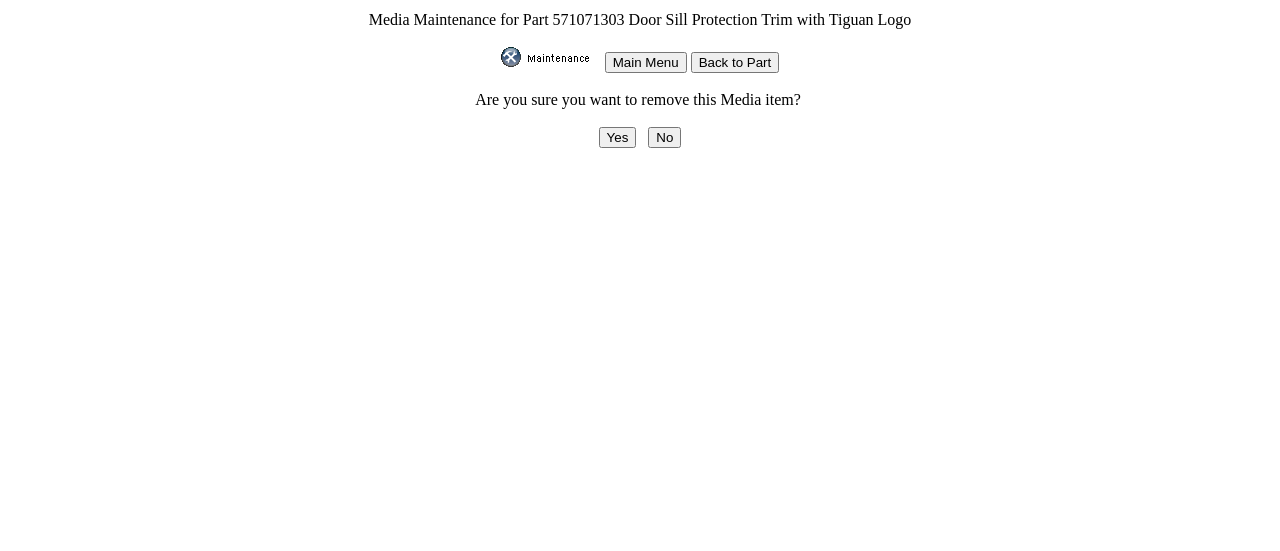 click on "Yes" at bounding box center (618, 137) 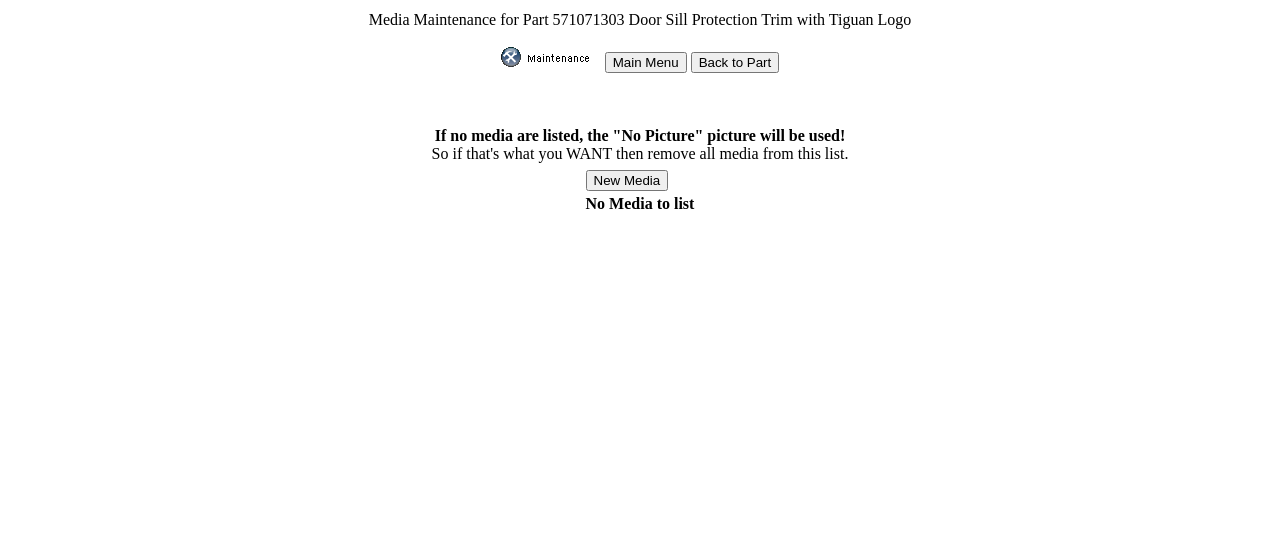 scroll, scrollTop: 0, scrollLeft: 0, axis: both 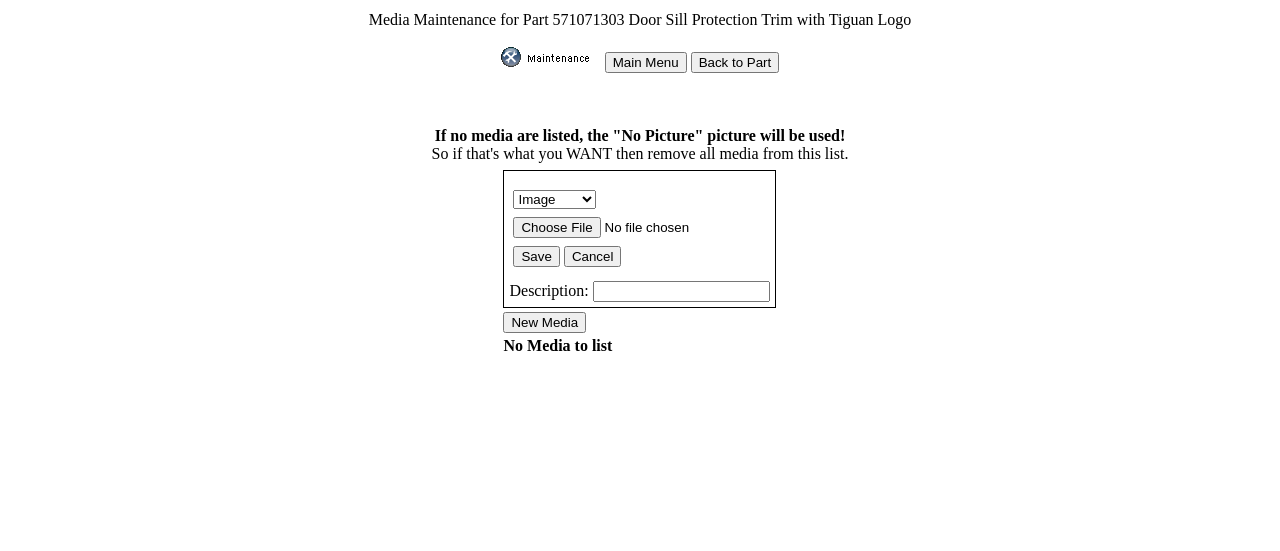 click at bounding box center (639, 227) 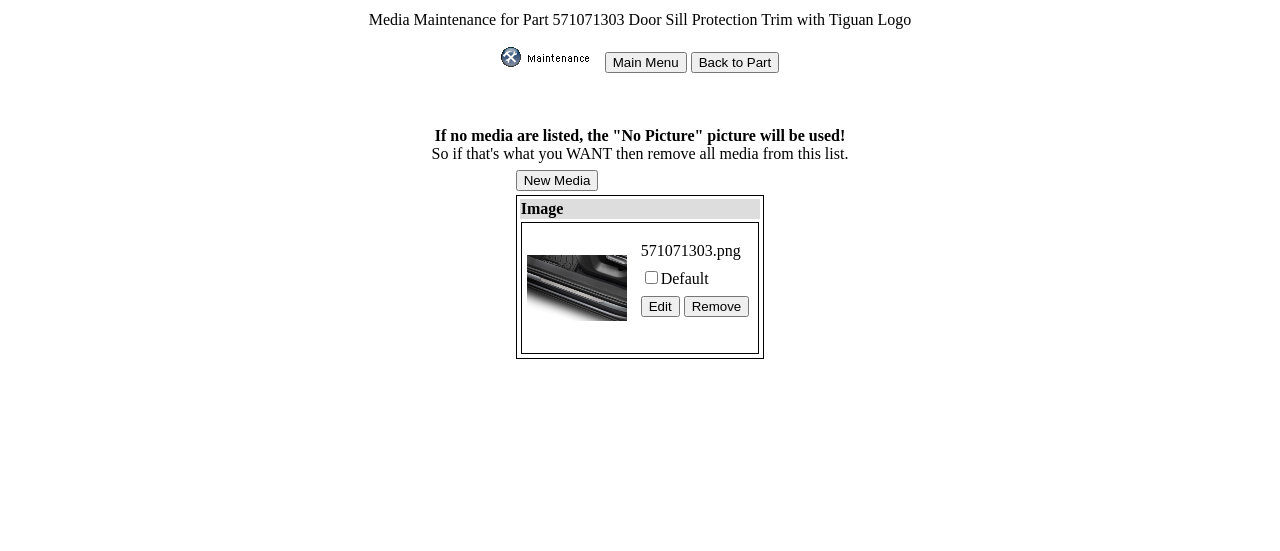 scroll, scrollTop: 0, scrollLeft: 0, axis: both 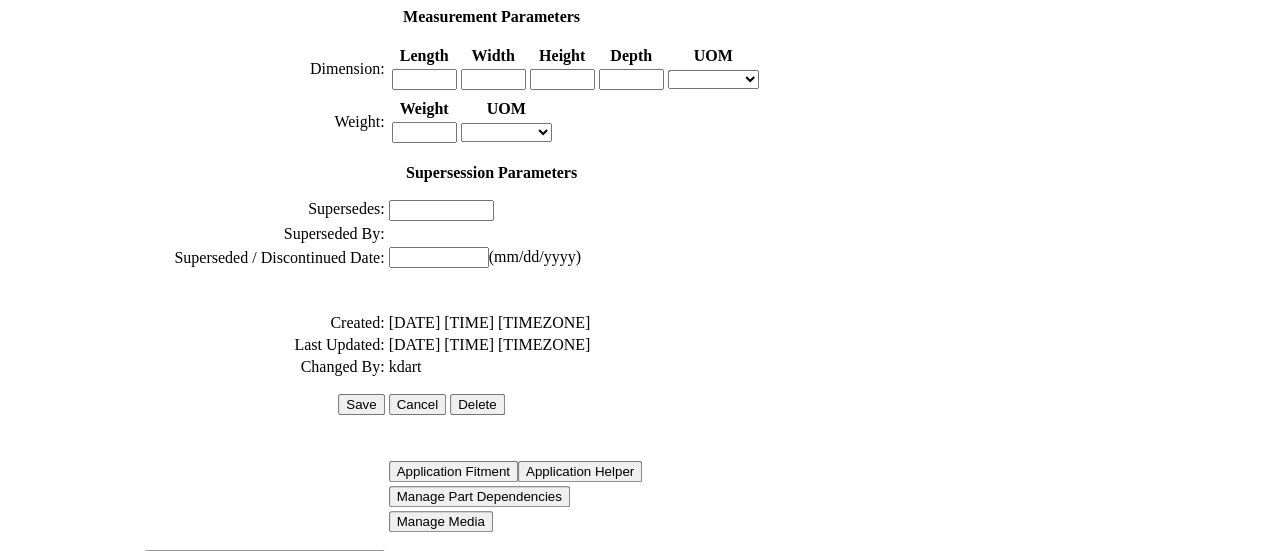 click on "Save" at bounding box center (361, 404) 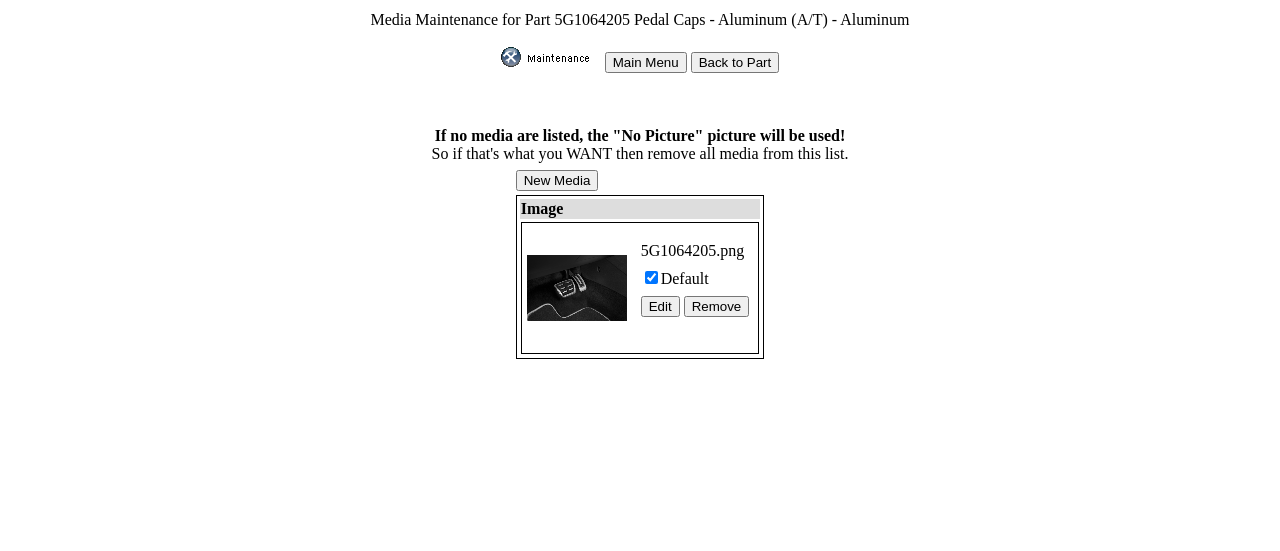 scroll, scrollTop: 0, scrollLeft: 0, axis: both 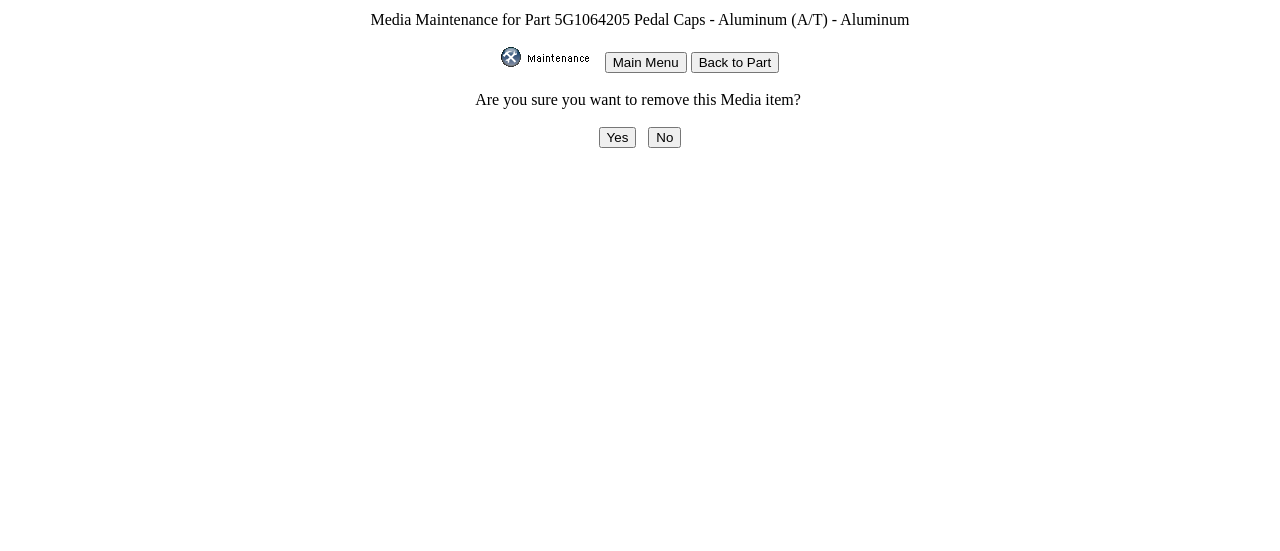 click on "Yes" at bounding box center [618, 137] 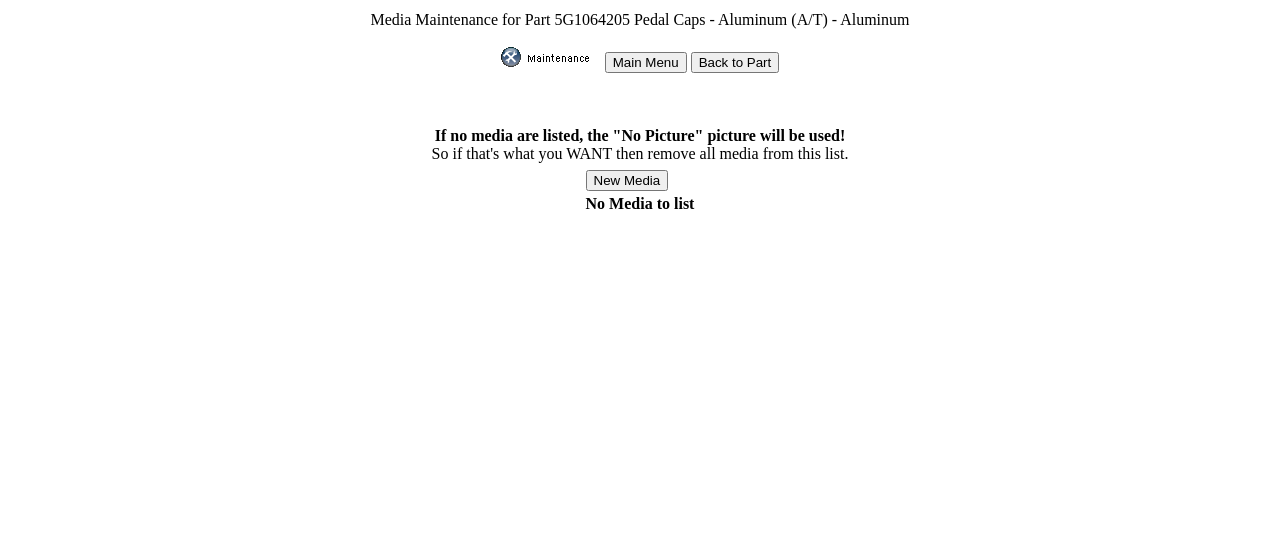 scroll, scrollTop: 0, scrollLeft: 0, axis: both 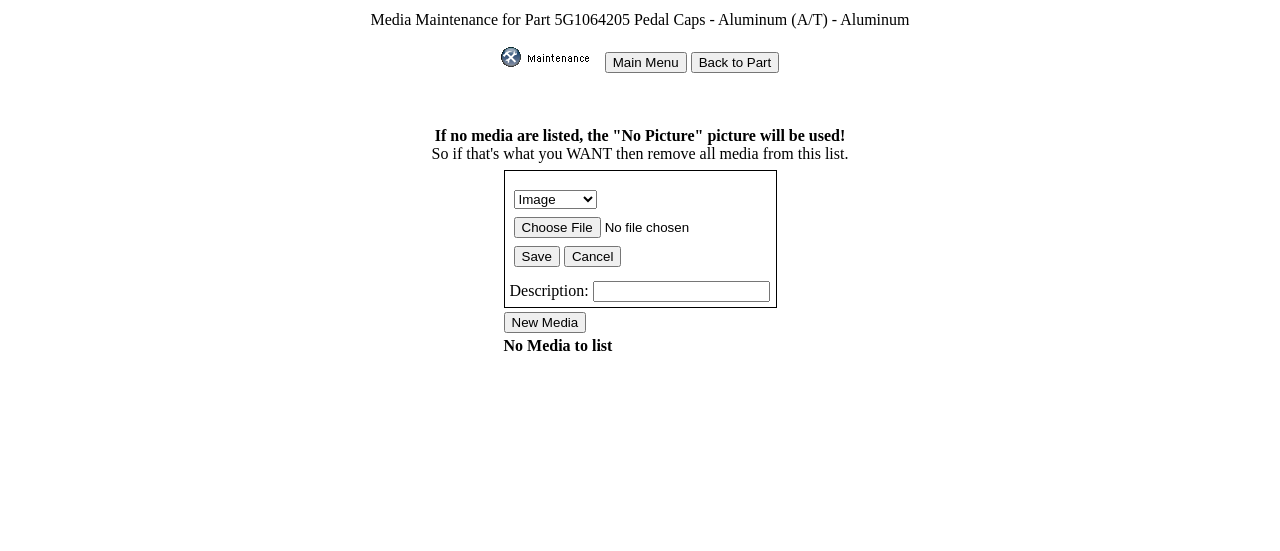click at bounding box center (640, 227) 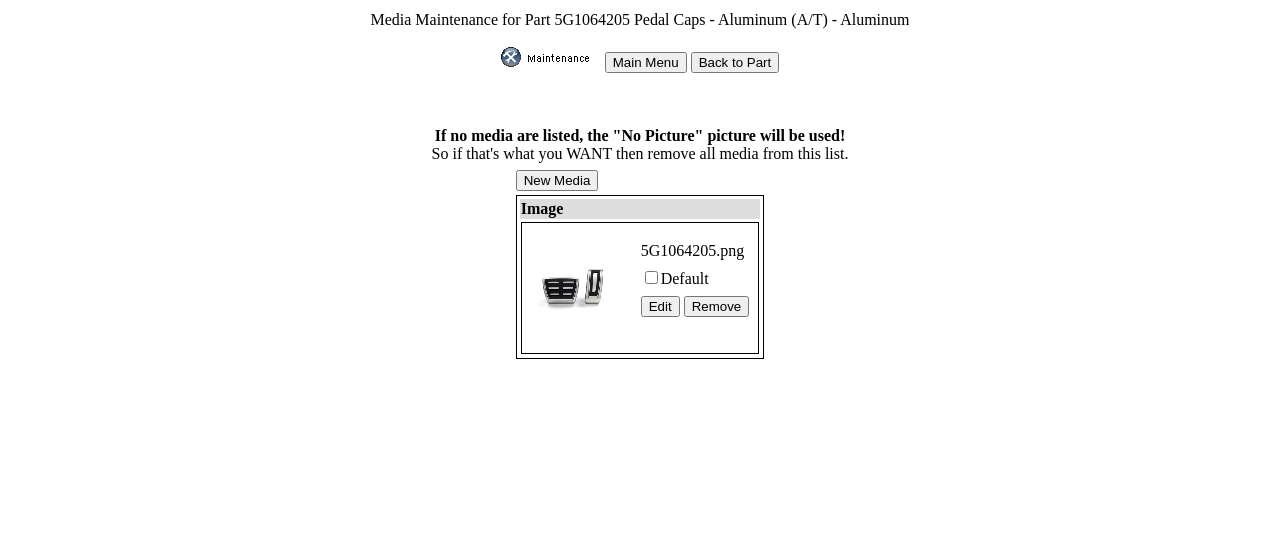 scroll, scrollTop: 0, scrollLeft: 0, axis: both 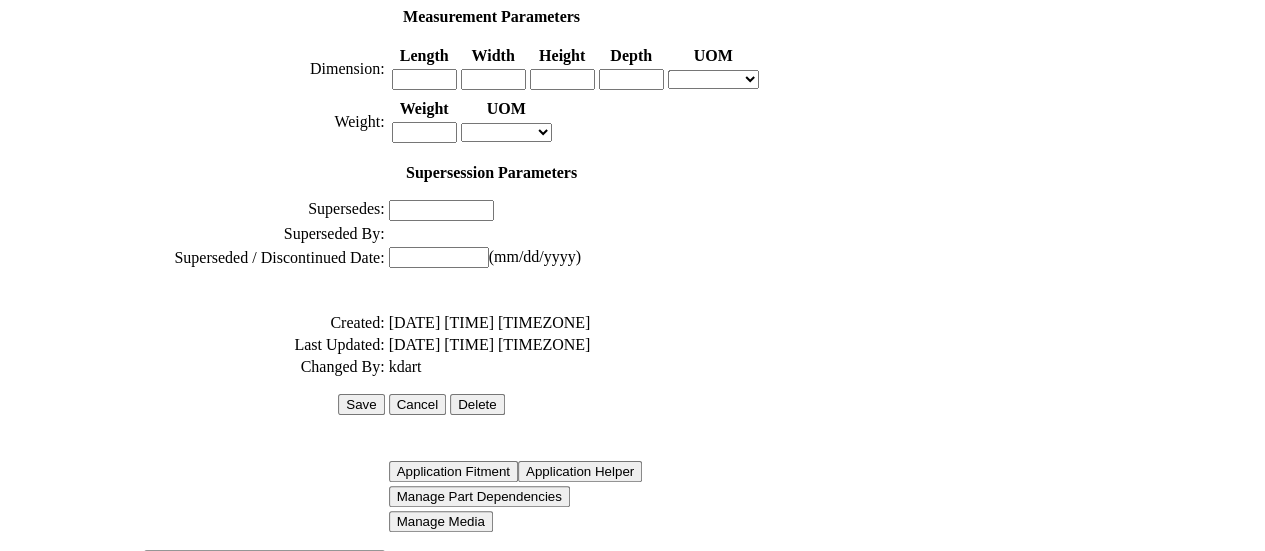 click on "Save" at bounding box center [361, 404] 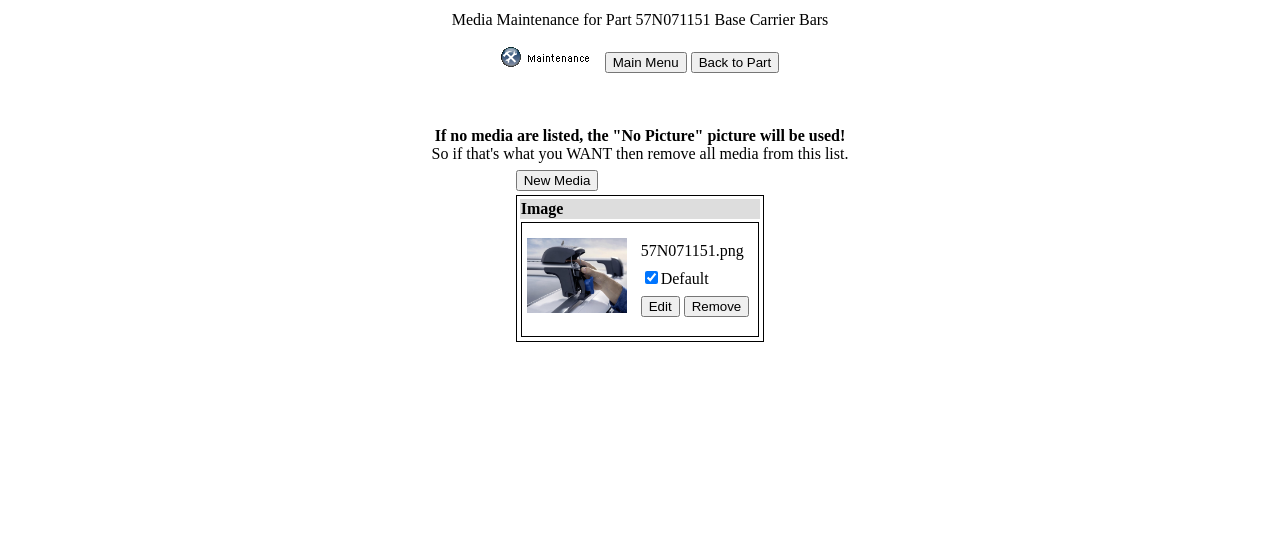 scroll, scrollTop: 0, scrollLeft: 0, axis: both 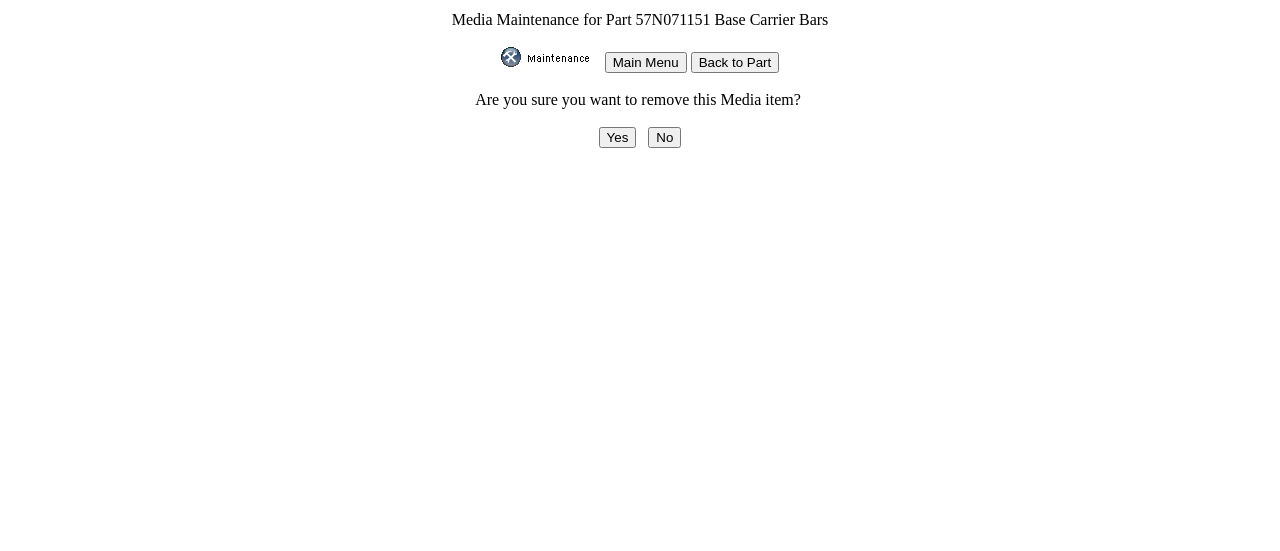 click on "Yes" at bounding box center (618, 137) 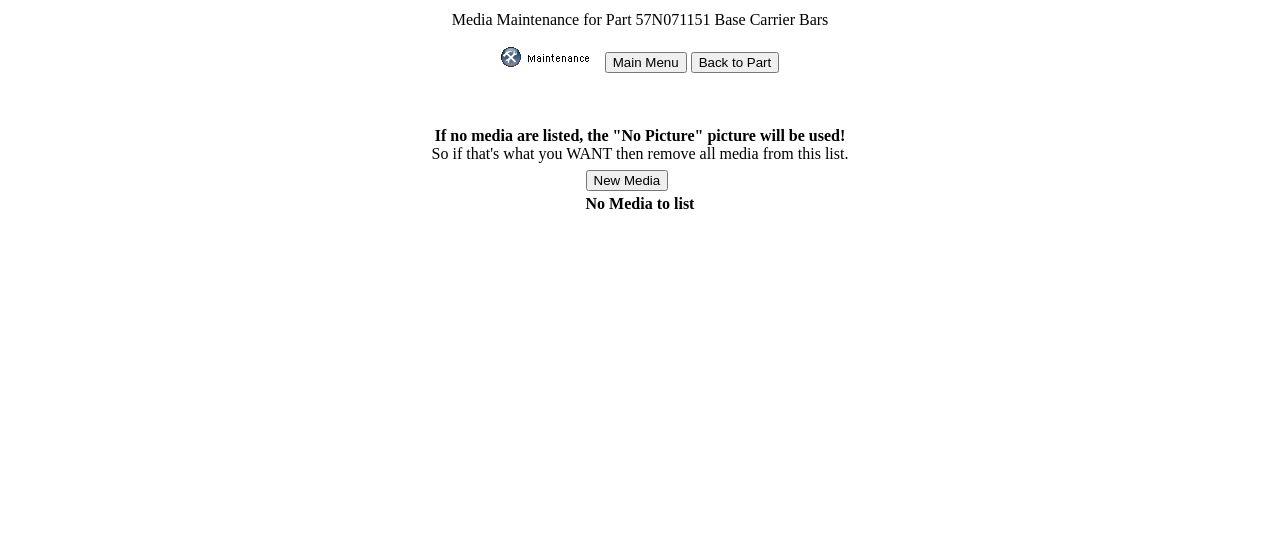 scroll, scrollTop: 0, scrollLeft: 0, axis: both 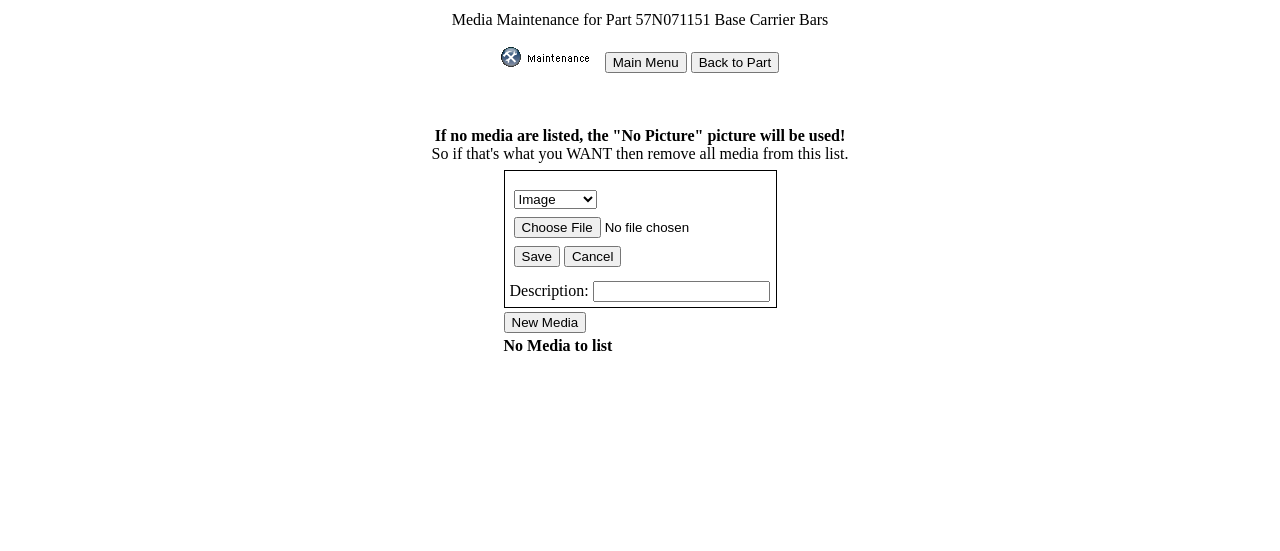click at bounding box center [640, 227] 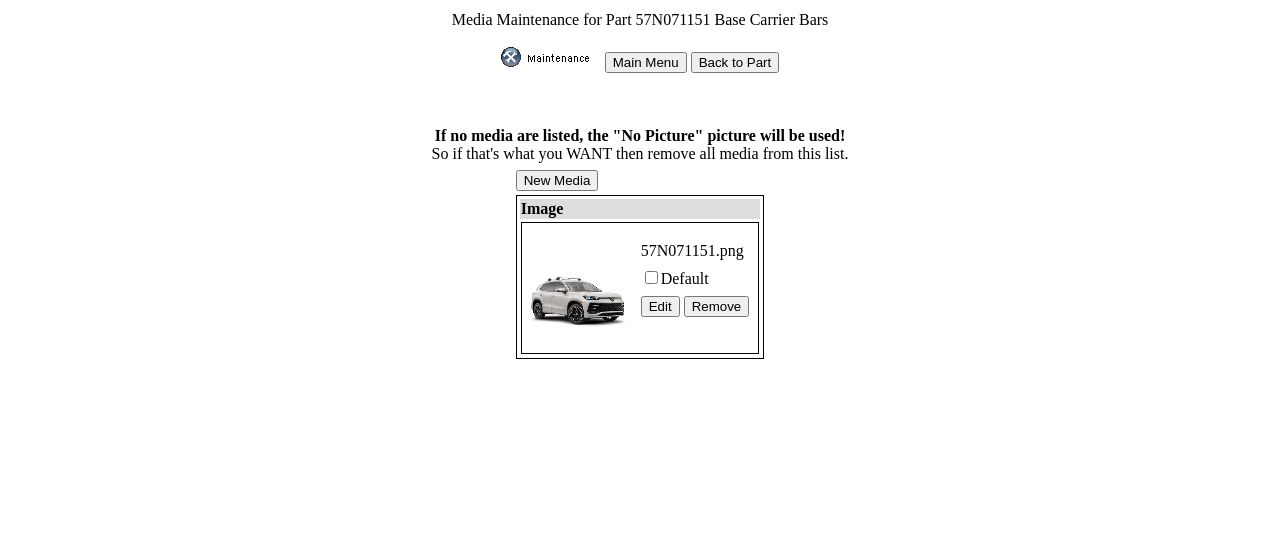 scroll, scrollTop: 0, scrollLeft: 0, axis: both 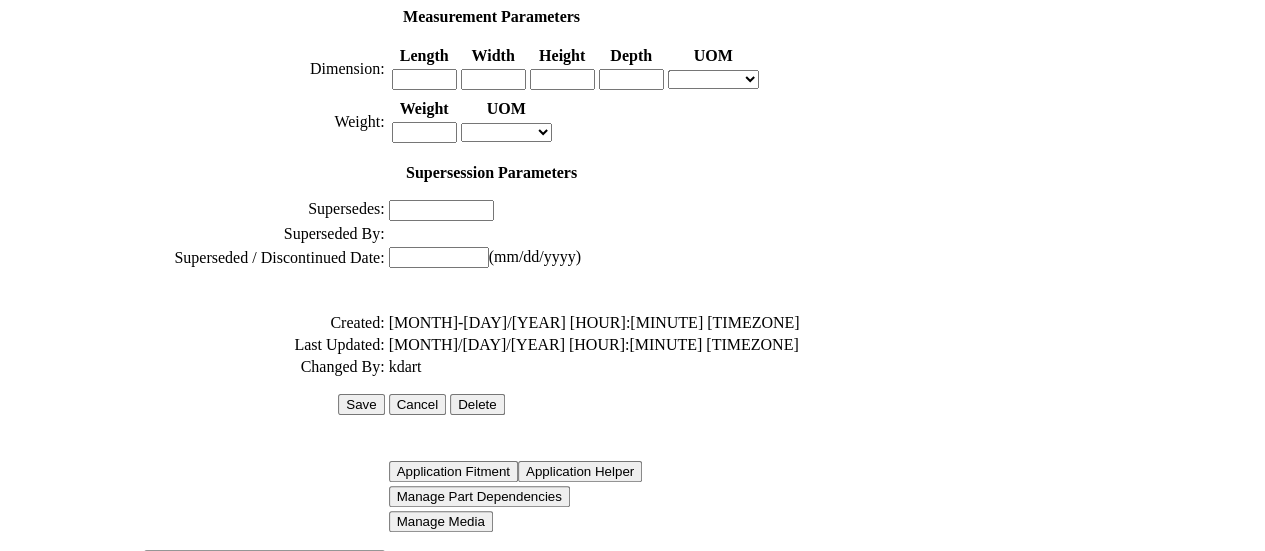 click on "Save" at bounding box center (361, 404) 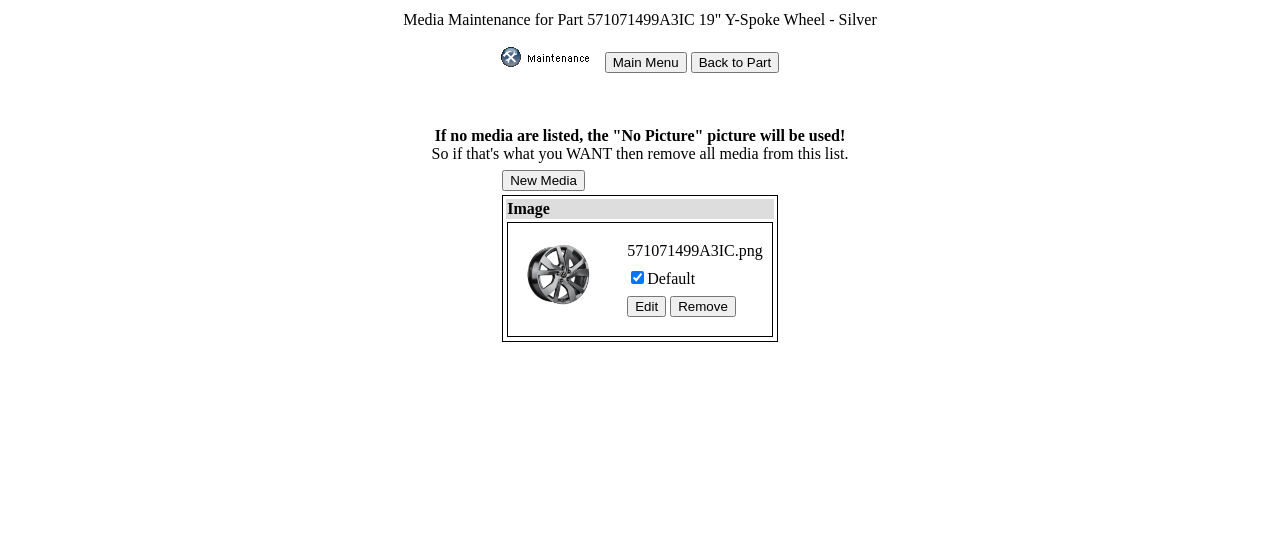 scroll, scrollTop: 0, scrollLeft: 0, axis: both 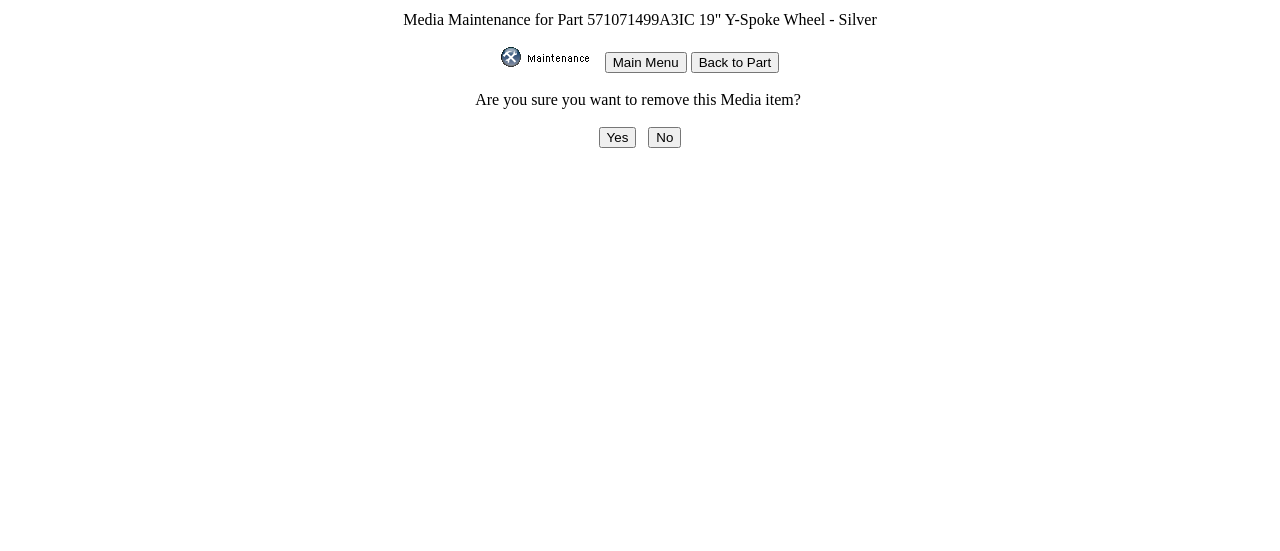 click on "Yes" at bounding box center [618, 137] 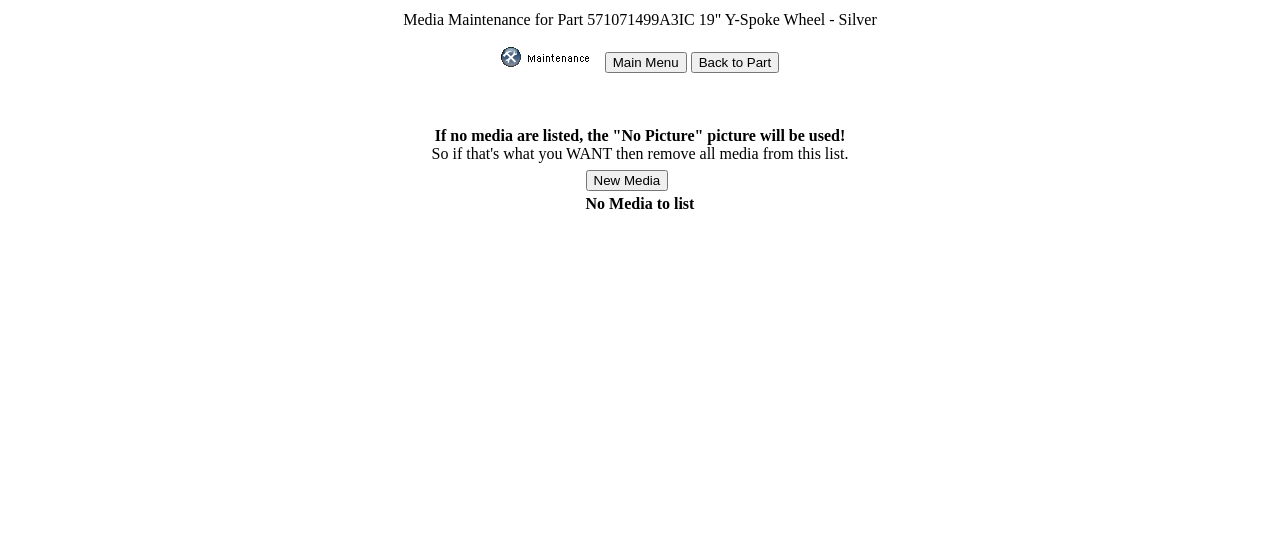 scroll, scrollTop: 0, scrollLeft: 0, axis: both 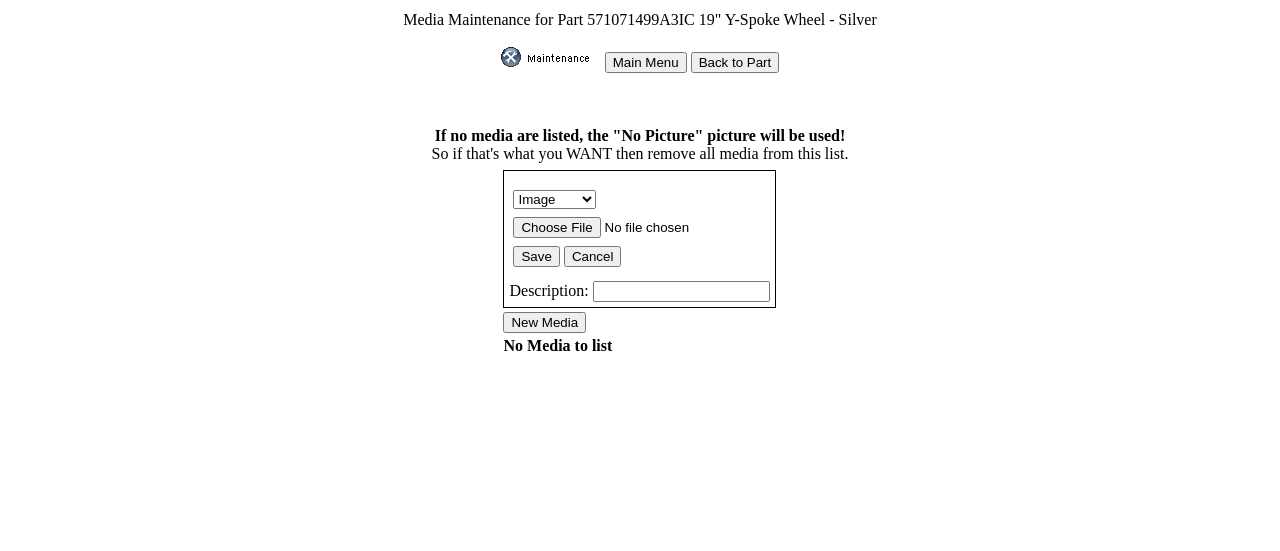 click at bounding box center (639, 227) 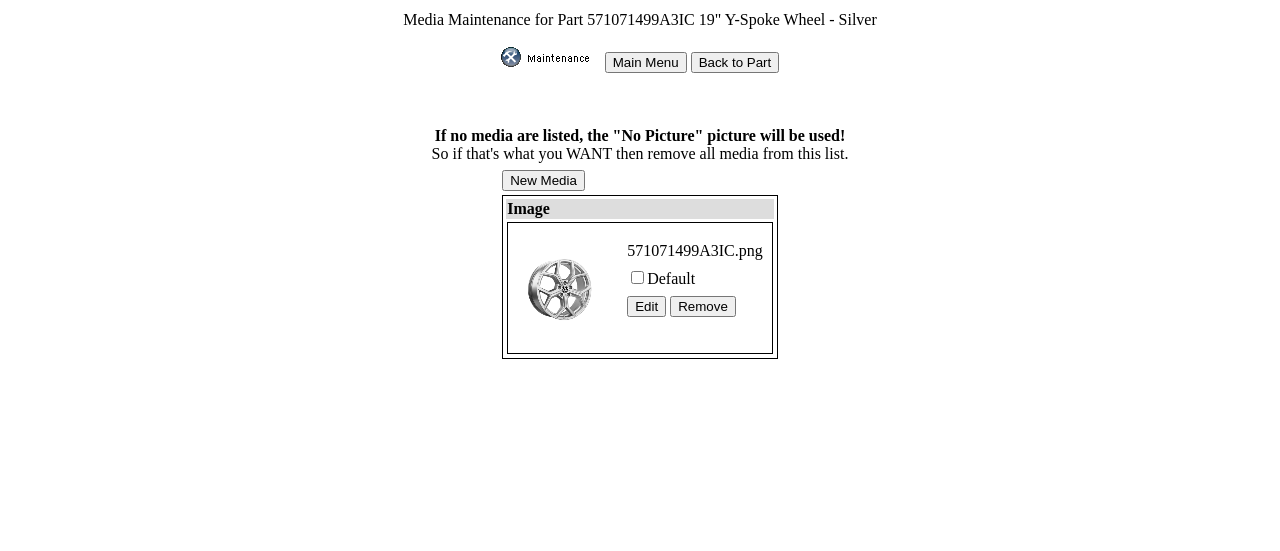 scroll, scrollTop: 0, scrollLeft: 0, axis: both 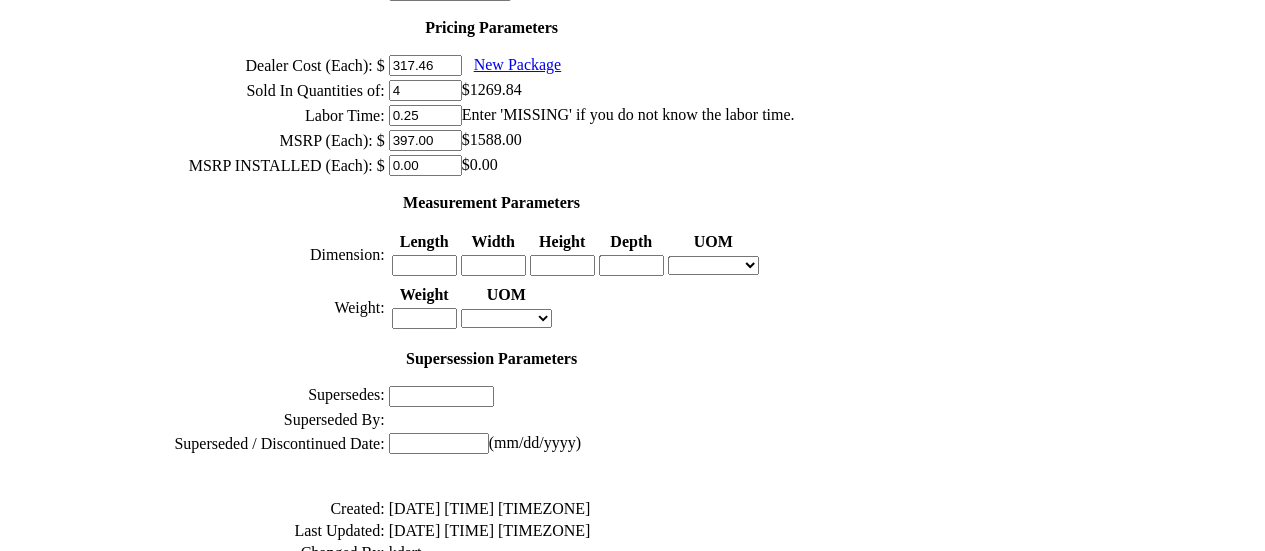 click on "Save" at bounding box center (361, 590) 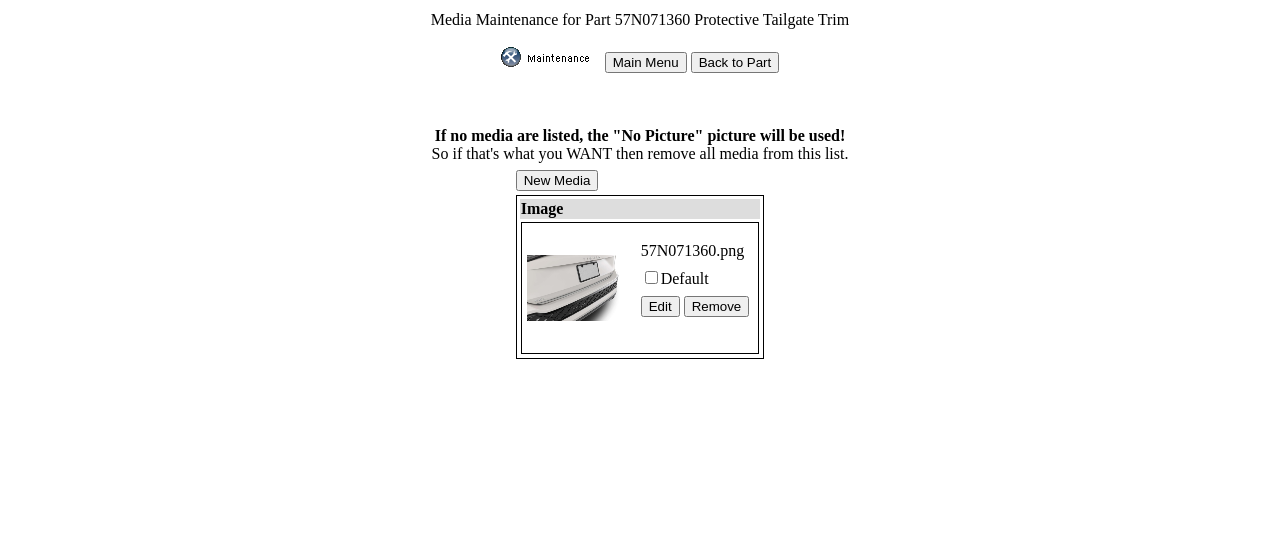 scroll, scrollTop: 0, scrollLeft: 0, axis: both 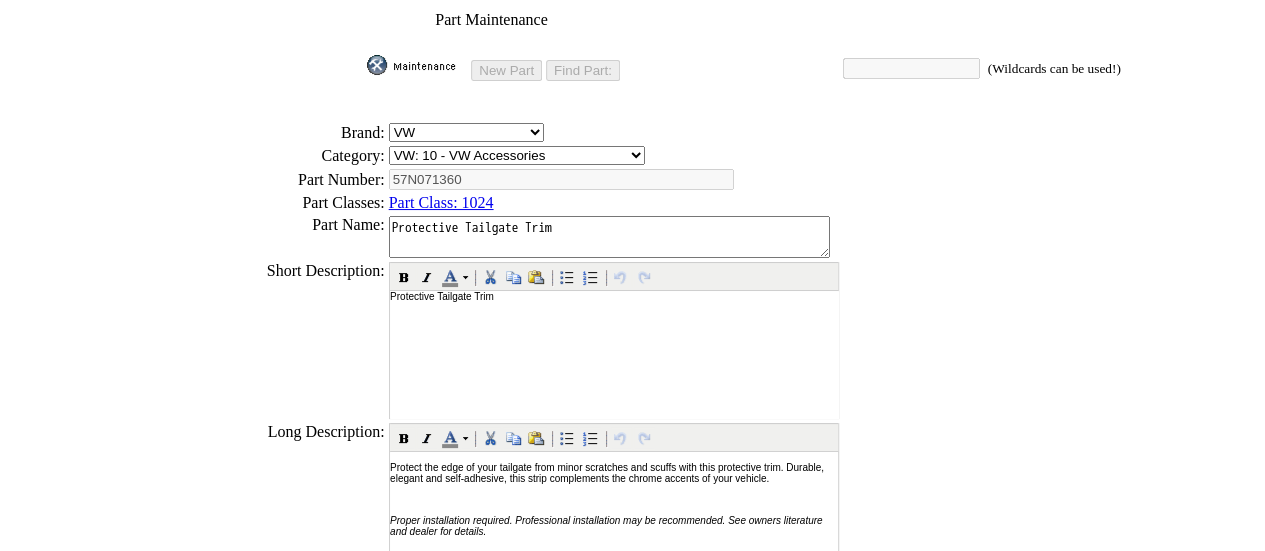 click at bounding box center [417, 65] 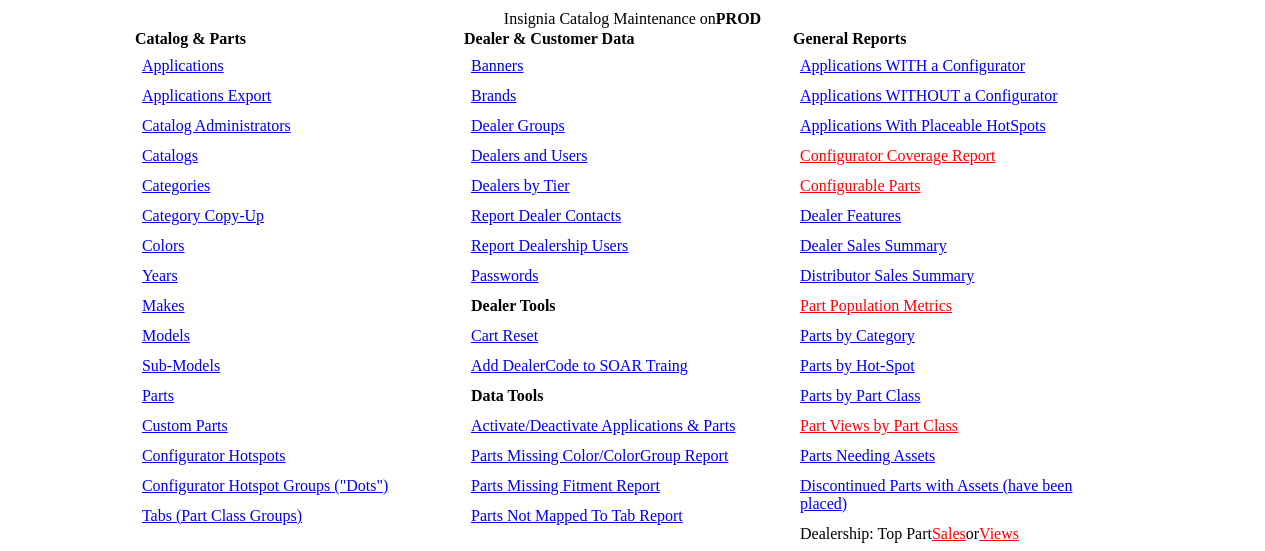 scroll, scrollTop: 0, scrollLeft: 0, axis: both 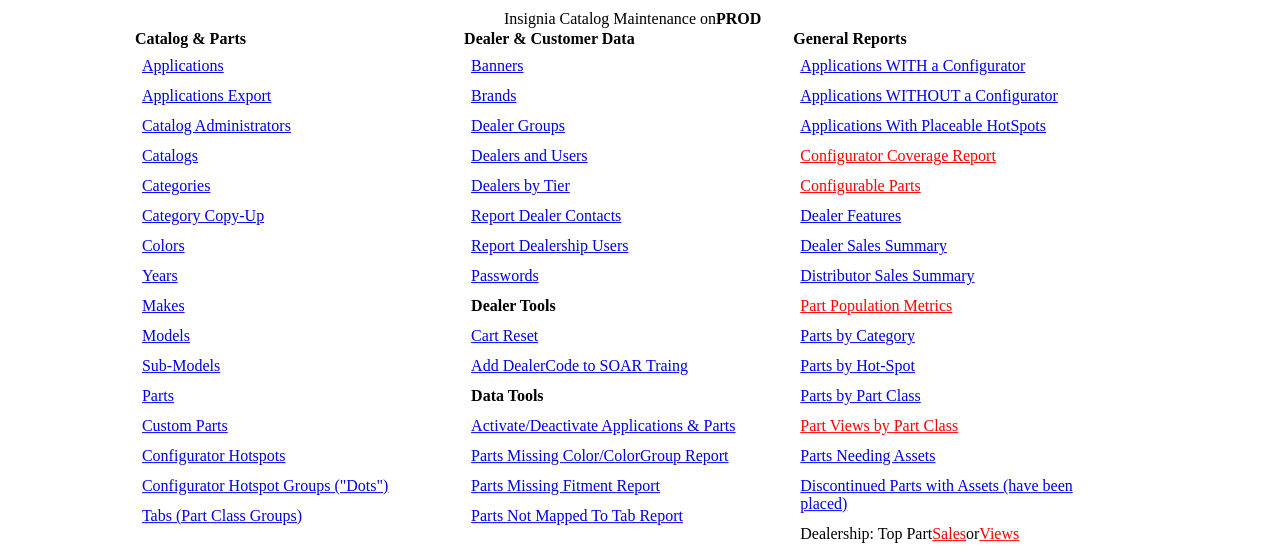click on "Parts" at bounding box center (298, 66) 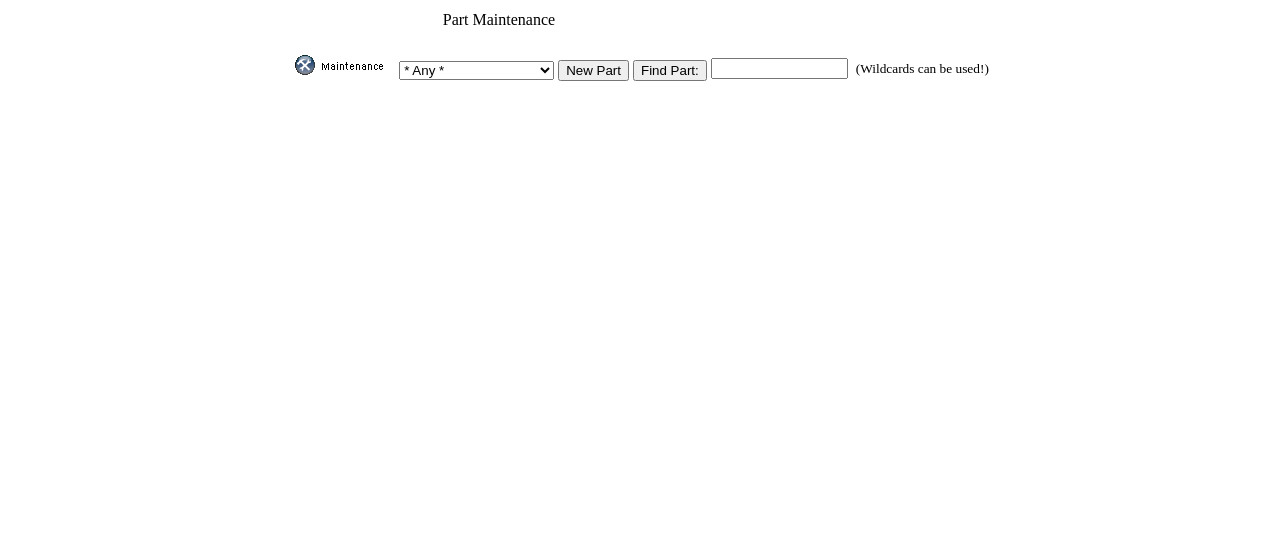 scroll, scrollTop: 0, scrollLeft: 0, axis: both 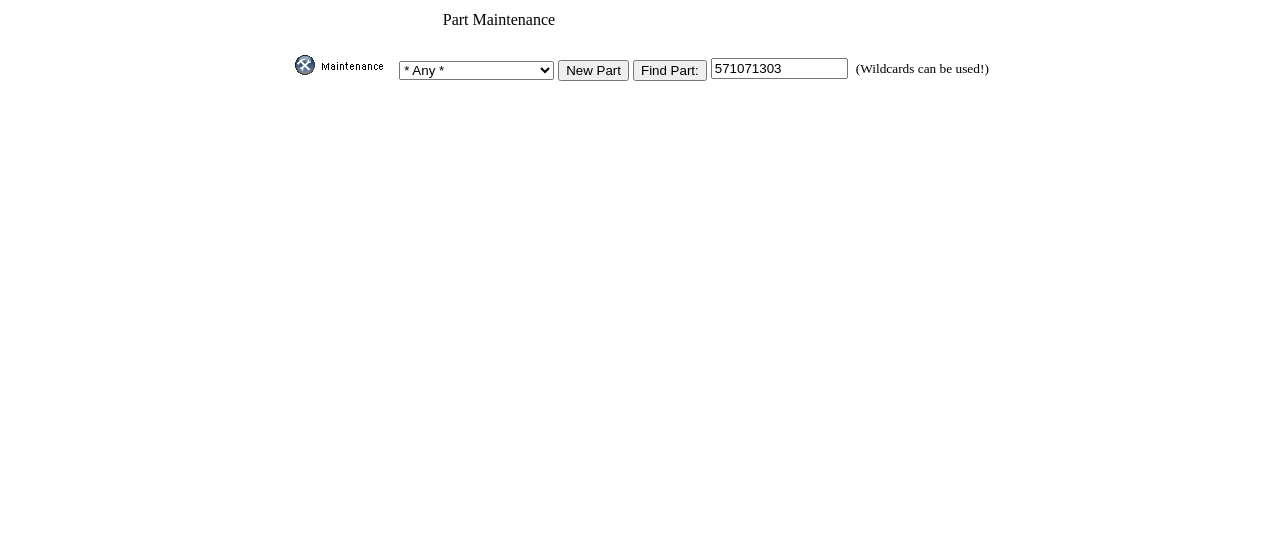 type on "571071303" 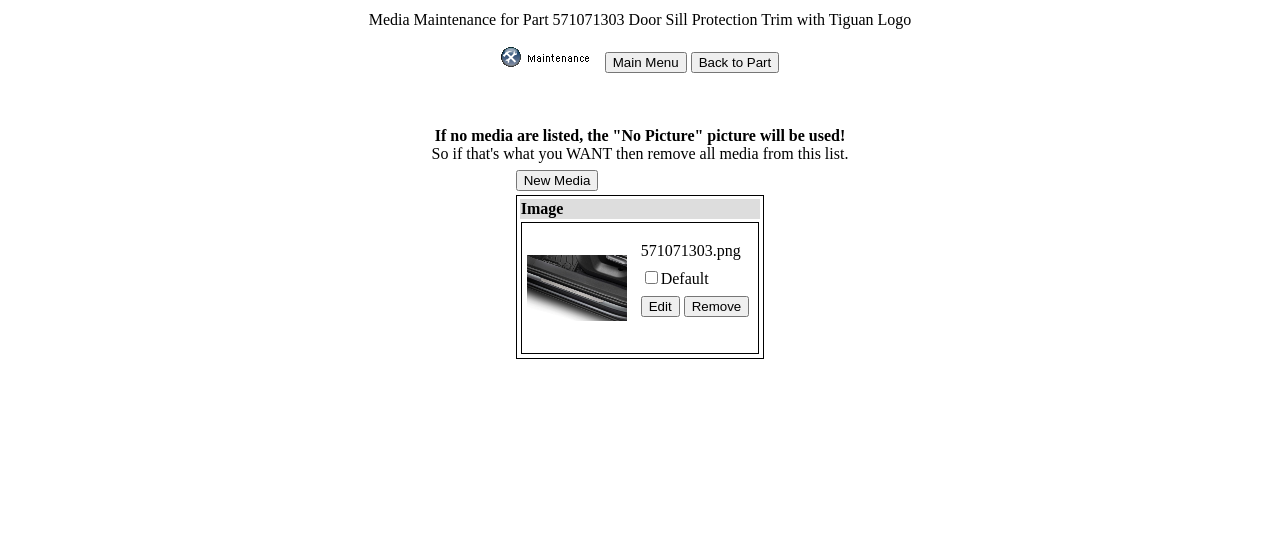 scroll, scrollTop: 0, scrollLeft: 0, axis: both 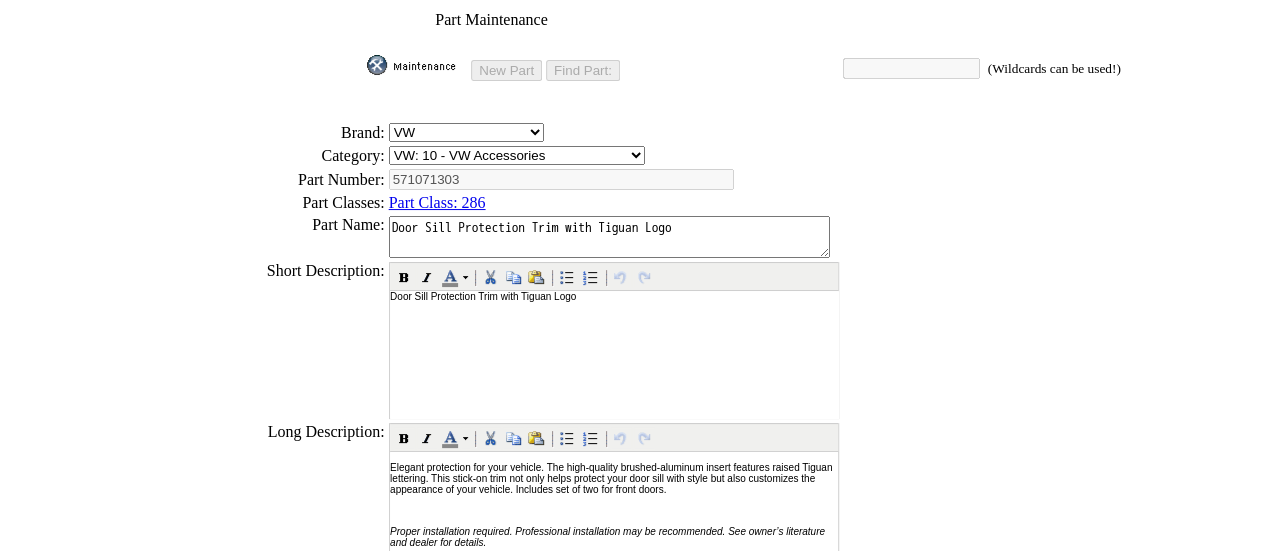 click at bounding box center (417, 65) 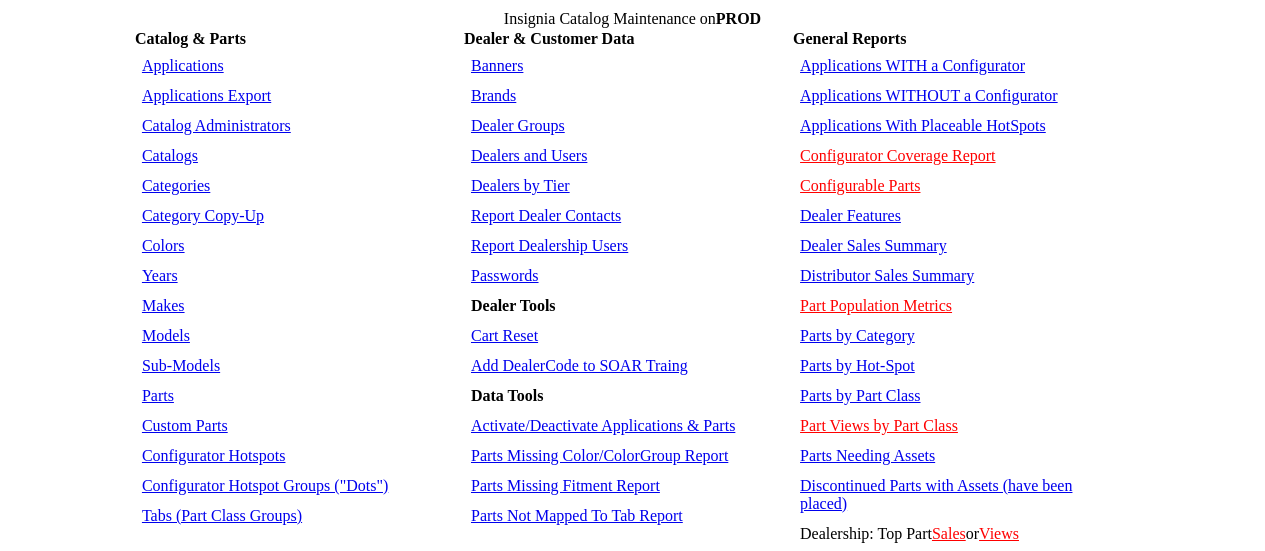 scroll, scrollTop: 0, scrollLeft: 0, axis: both 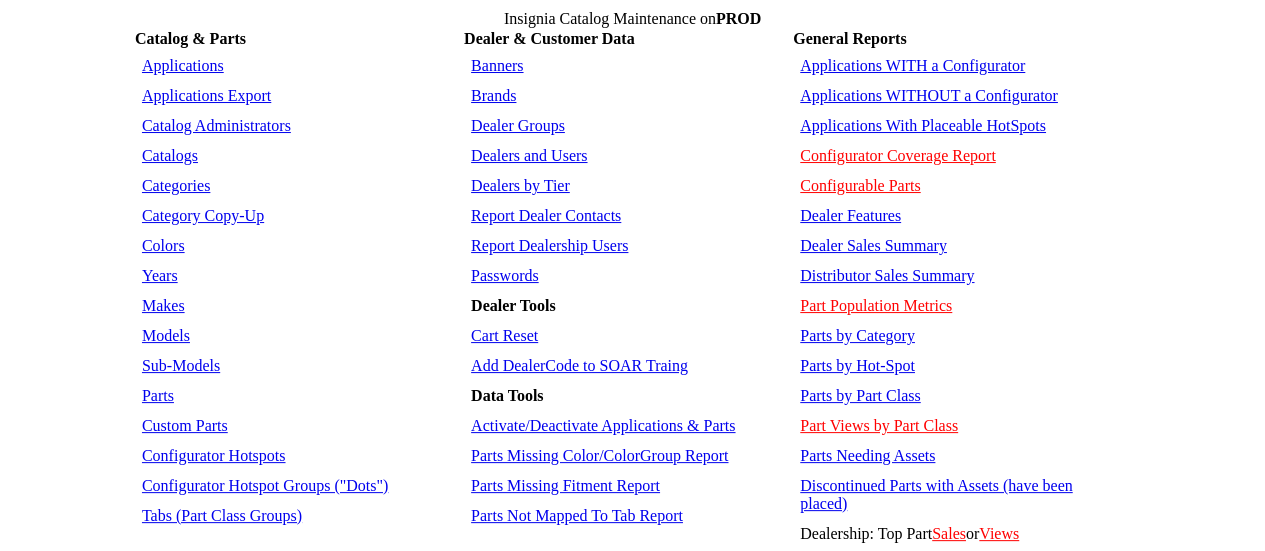 click on "Parts" at bounding box center [158, 395] 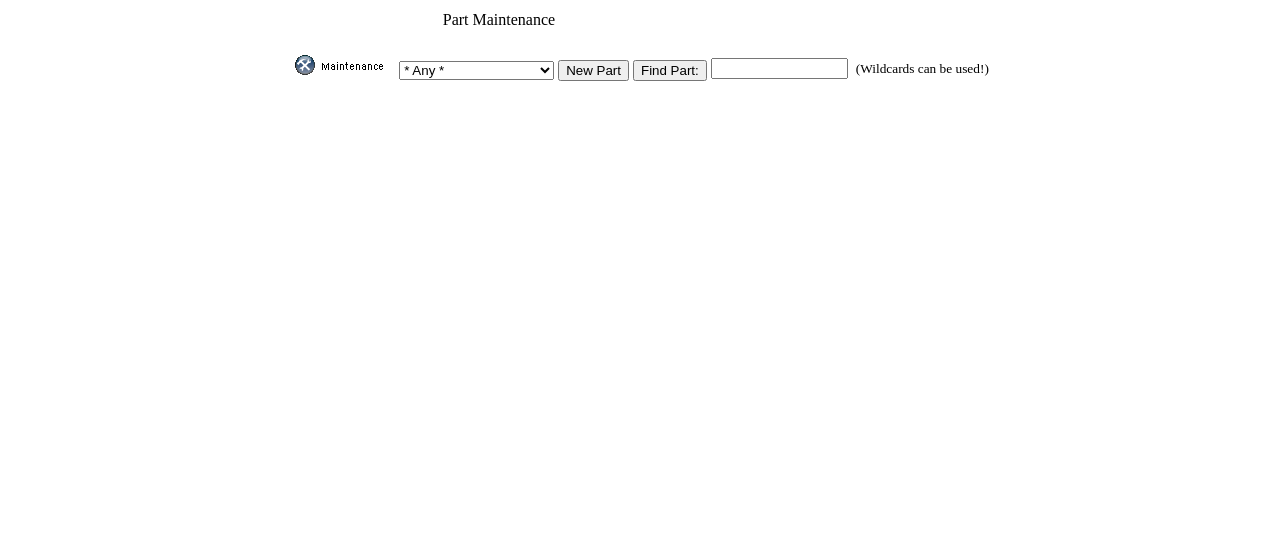 scroll, scrollTop: 0, scrollLeft: 0, axis: both 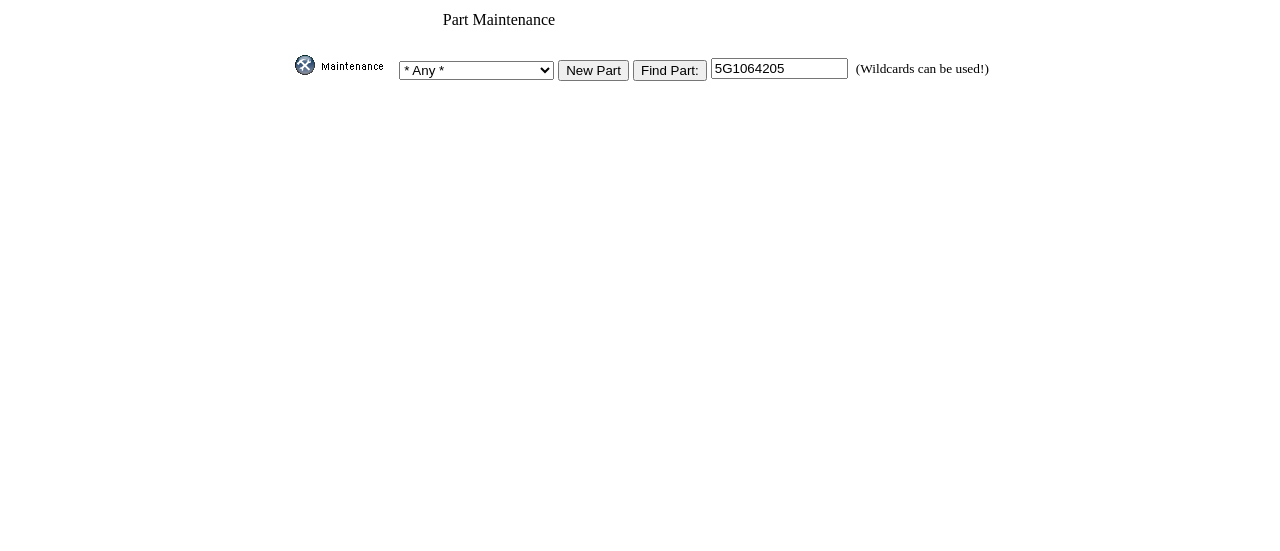 type on "5G1064205" 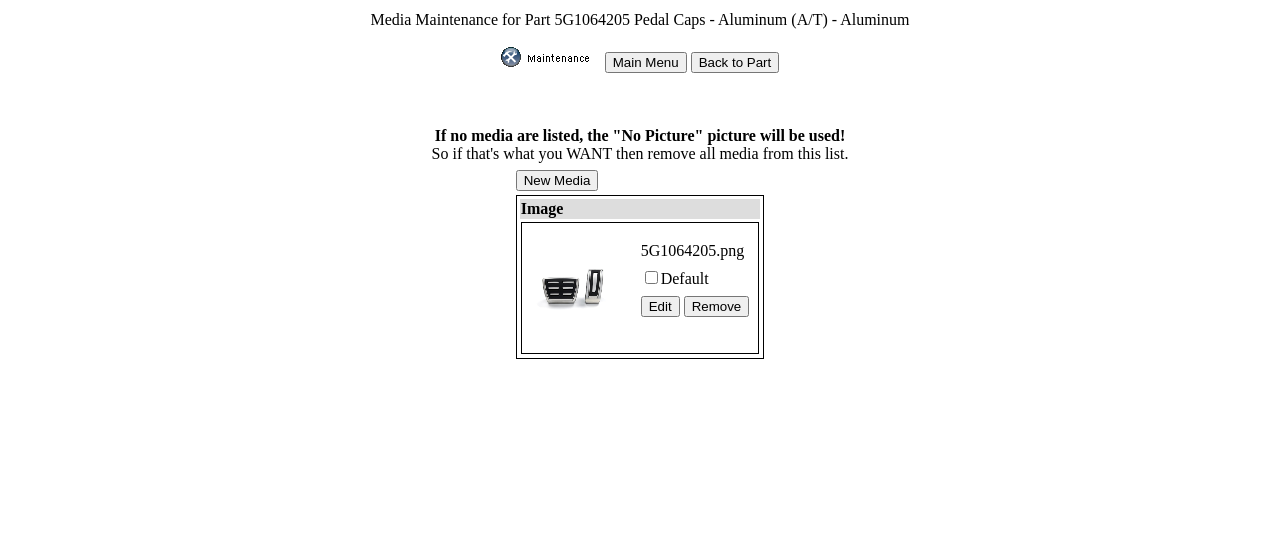 scroll, scrollTop: 0, scrollLeft: 0, axis: both 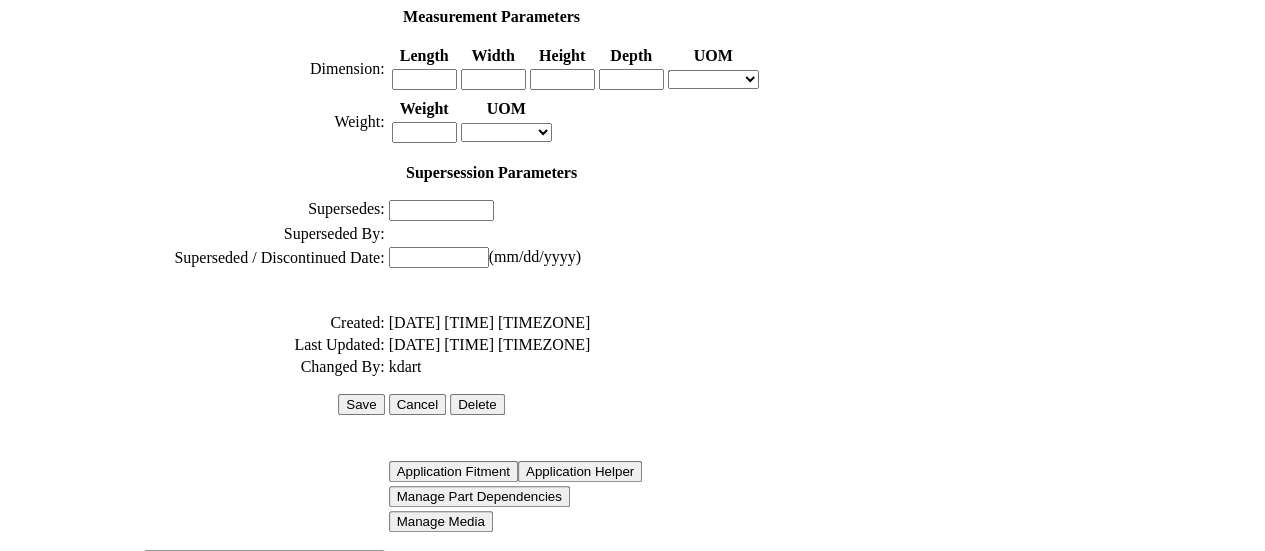 click on "Save" at bounding box center [361, 404] 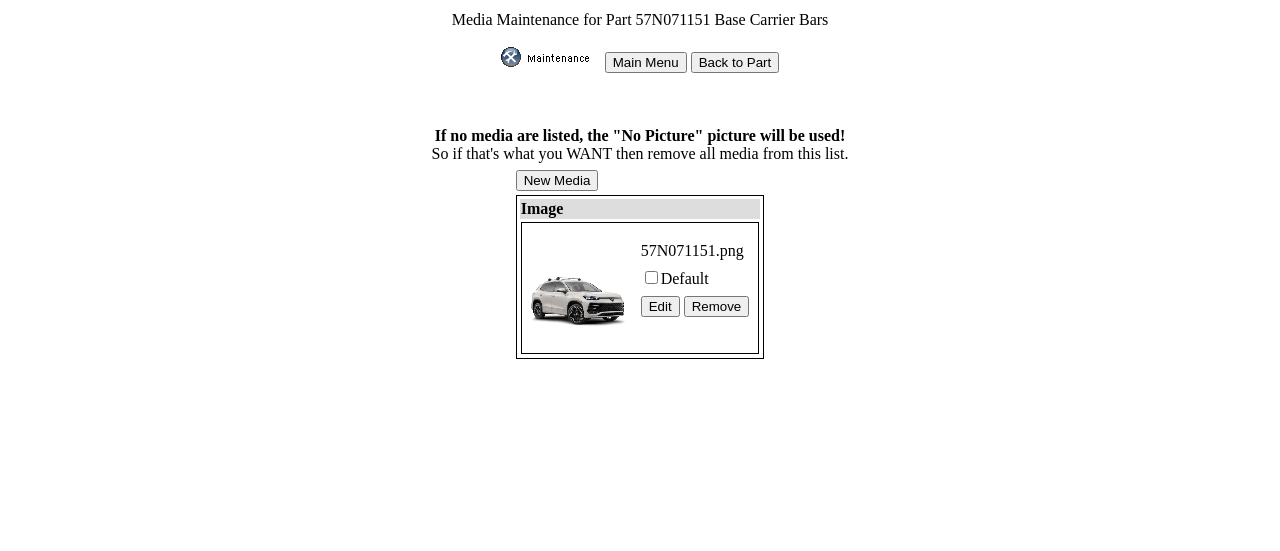 scroll, scrollTop: 0, scrollLeft: 0, axis: both 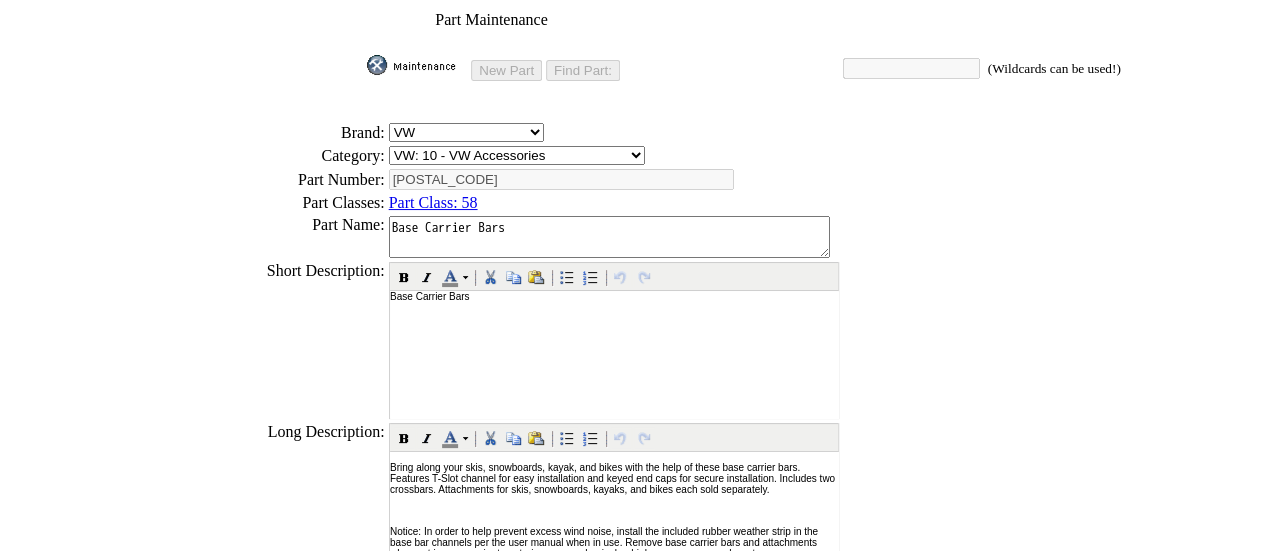 click at bounding box center [417, 65] 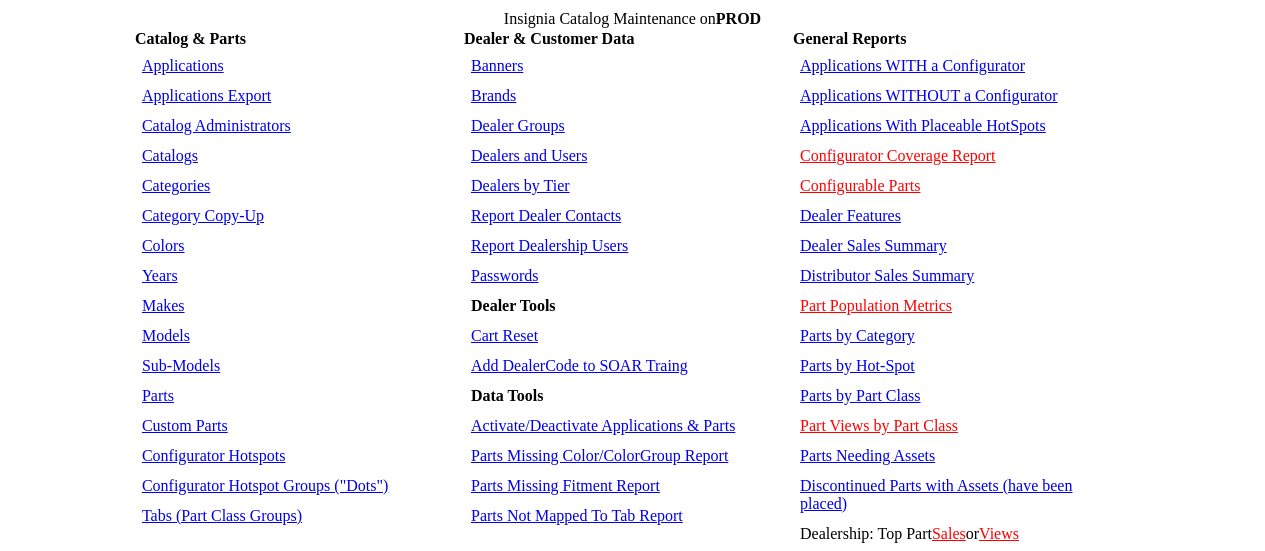 scroll, scrollTop: 0, scrollLeft: 0, axis: both 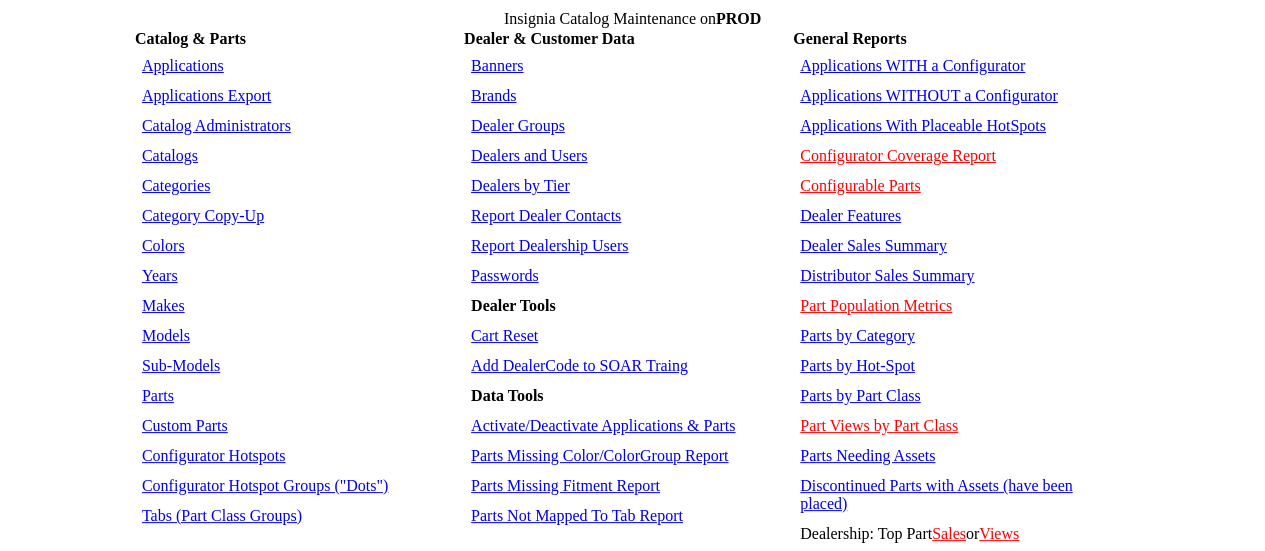 click on "Parts" at bounding box center (158, 395) 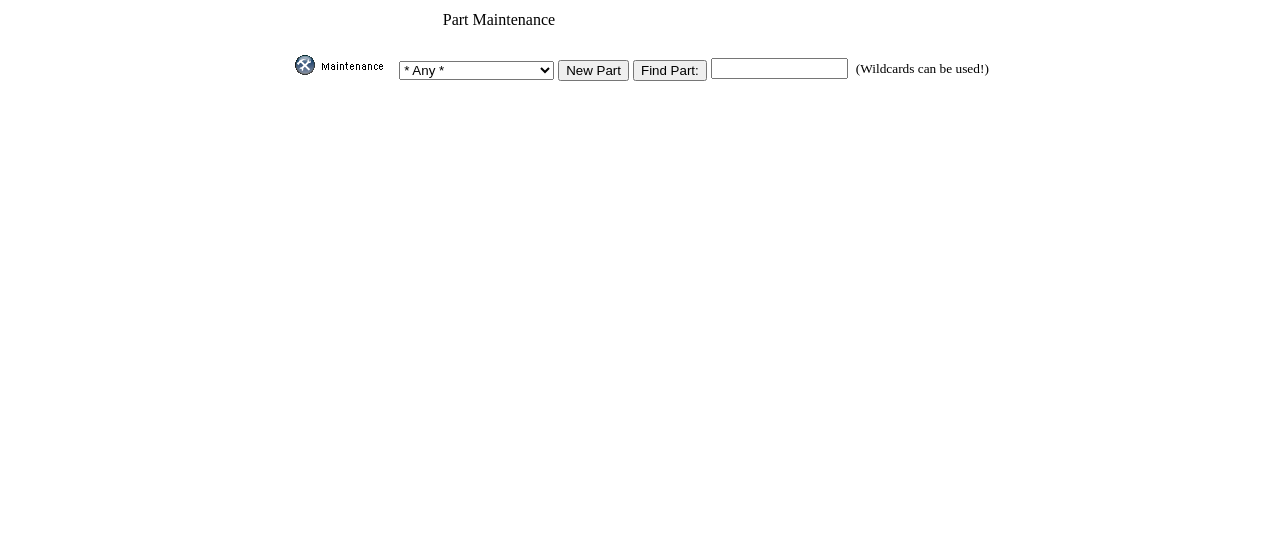 scroll, scrollTop: 0, scrollLeft: 0, axis: both 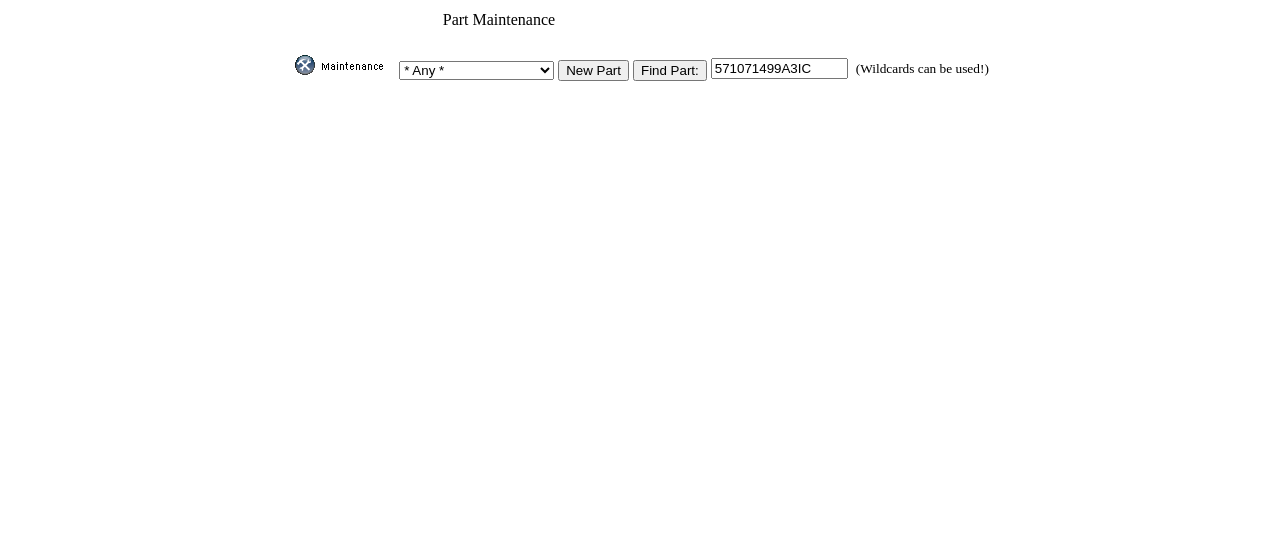 type on "571071499A3IC" 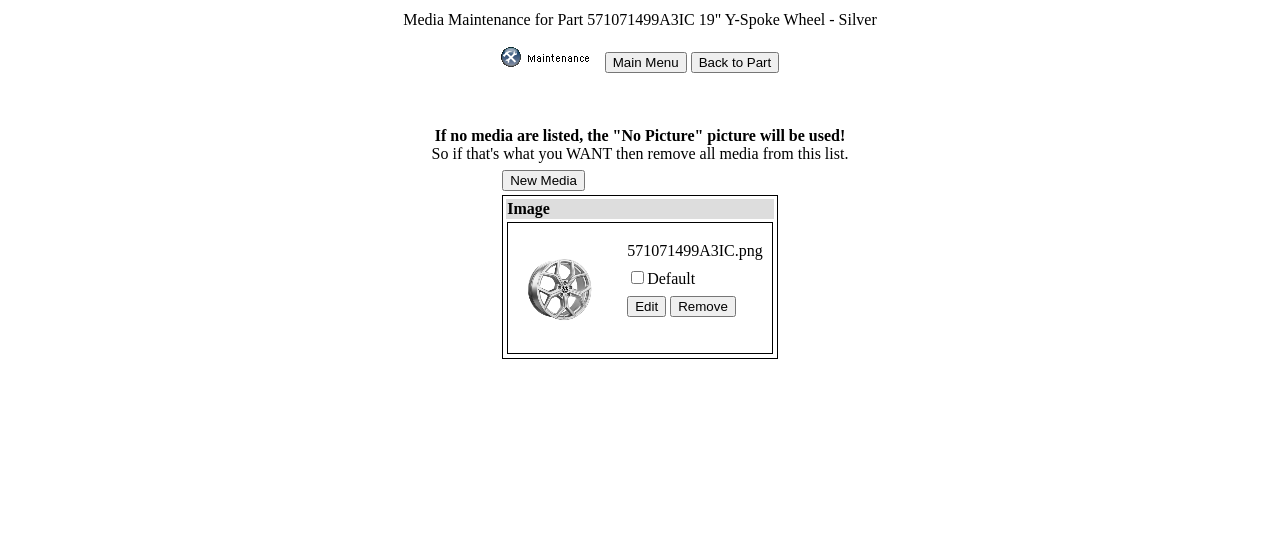 scroll, scrollTop: 0, scrollLeft: 0, axis: both 